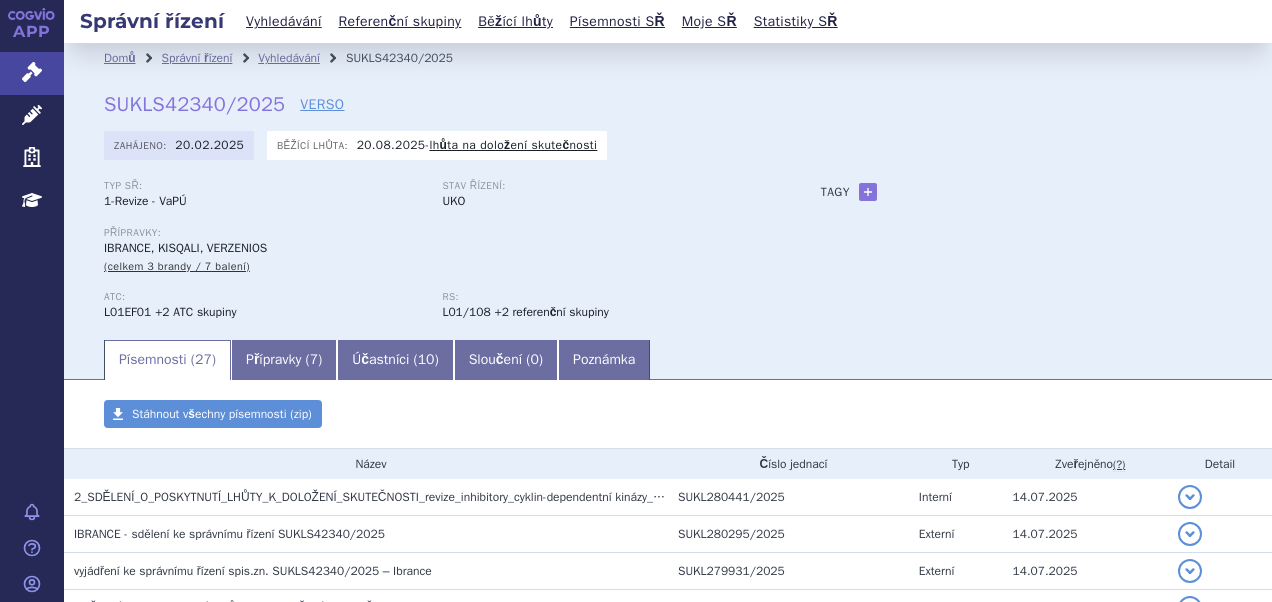 scroll, scrollTop: 0, scrollLeft: 0, axis: both 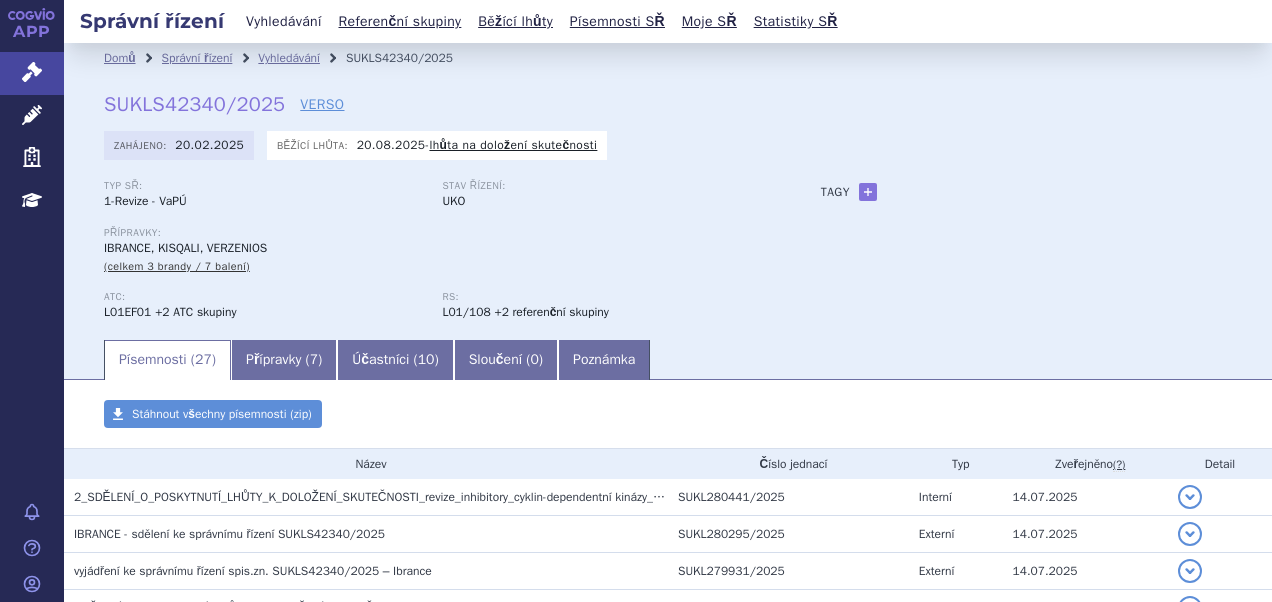 click on "Vyhledávání" at bounding box center [284, 21] 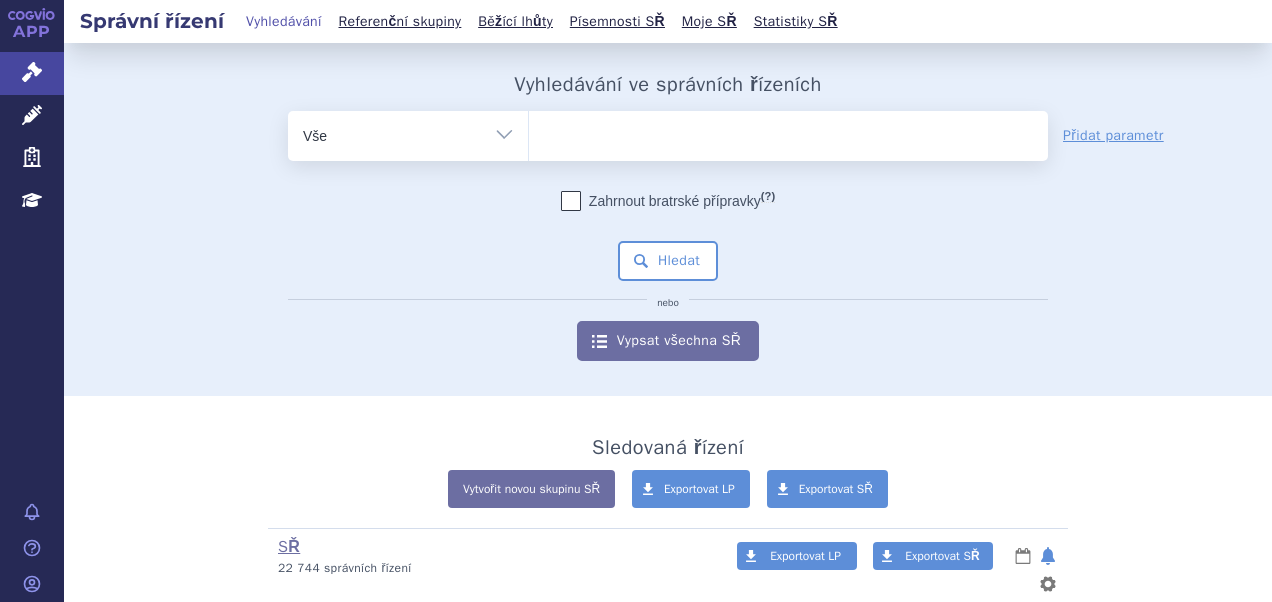scroll, scrollTop: 0, scrollLeft: 0, axis: both 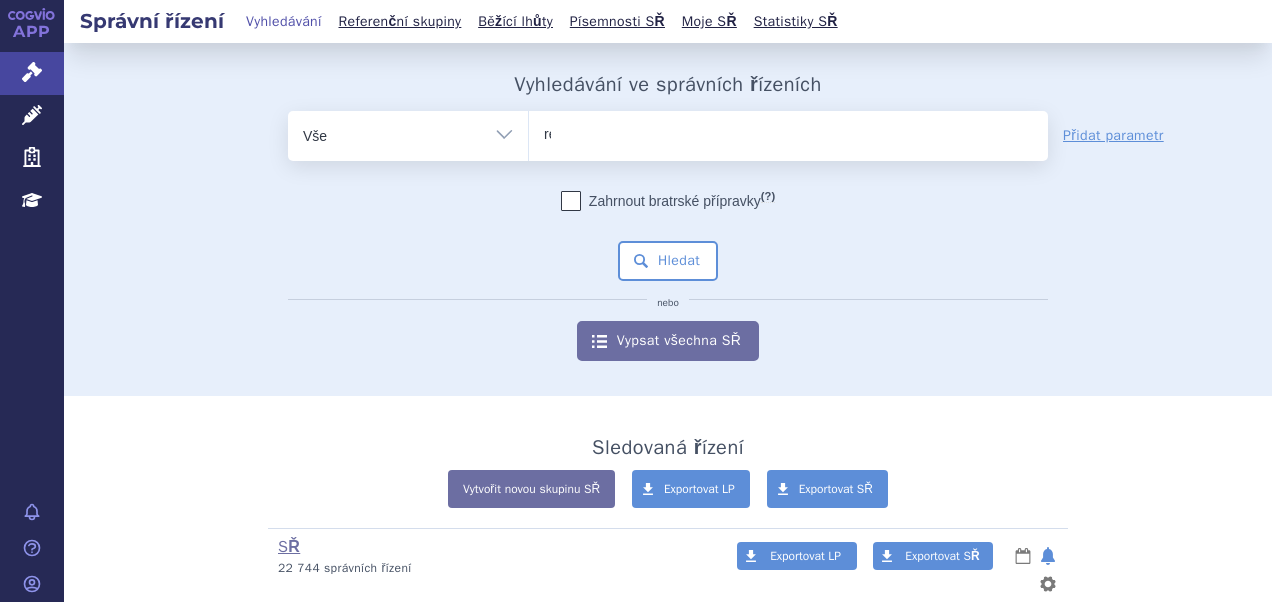 type on "ret" 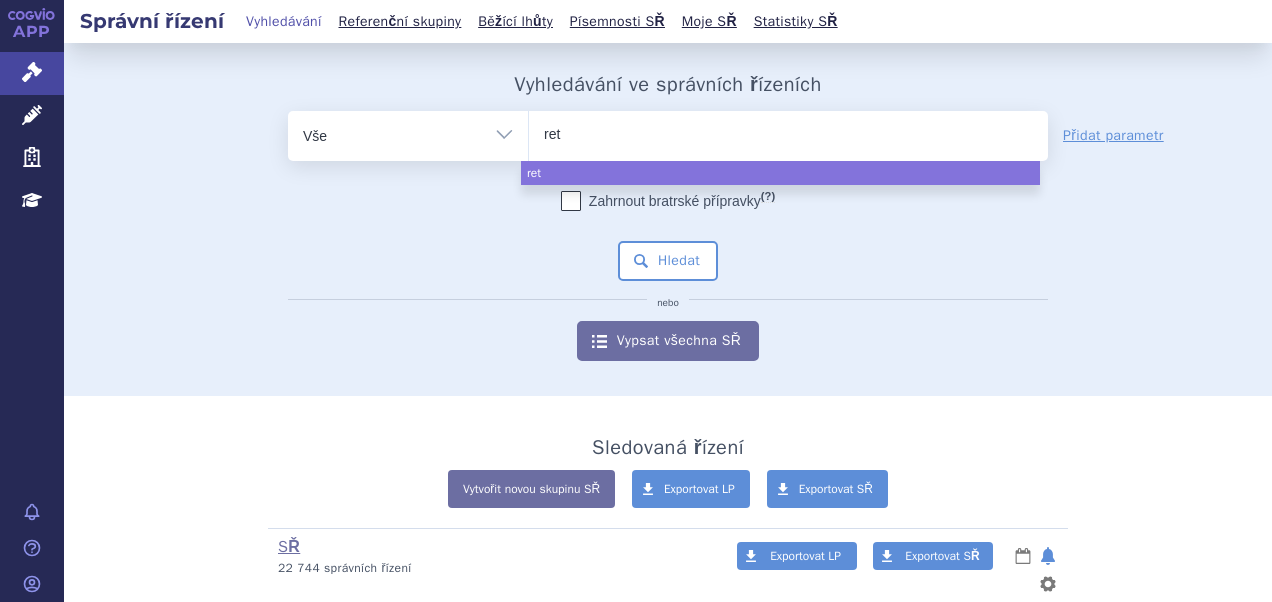 type on "rets" 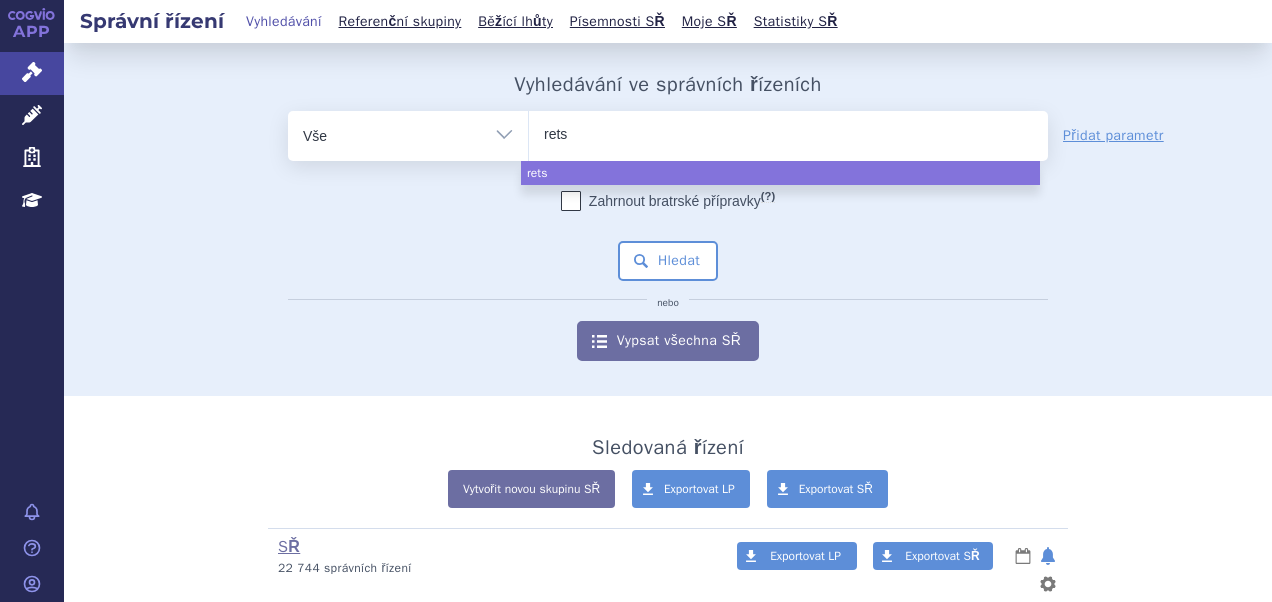 type on "retse" 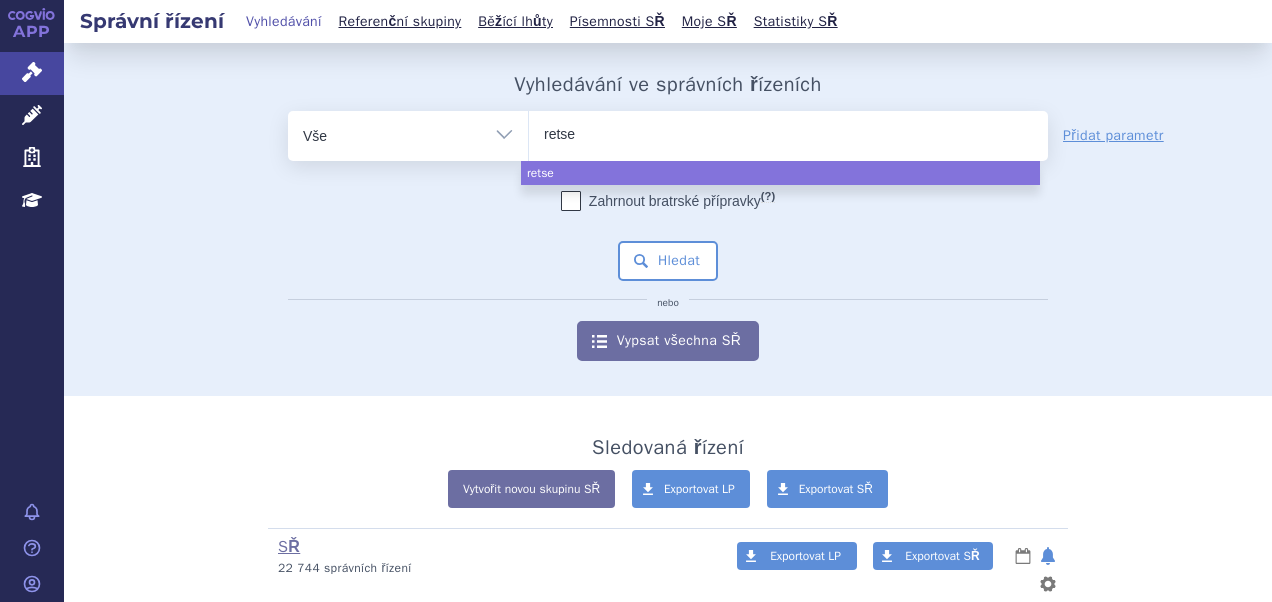 type on "retsev" 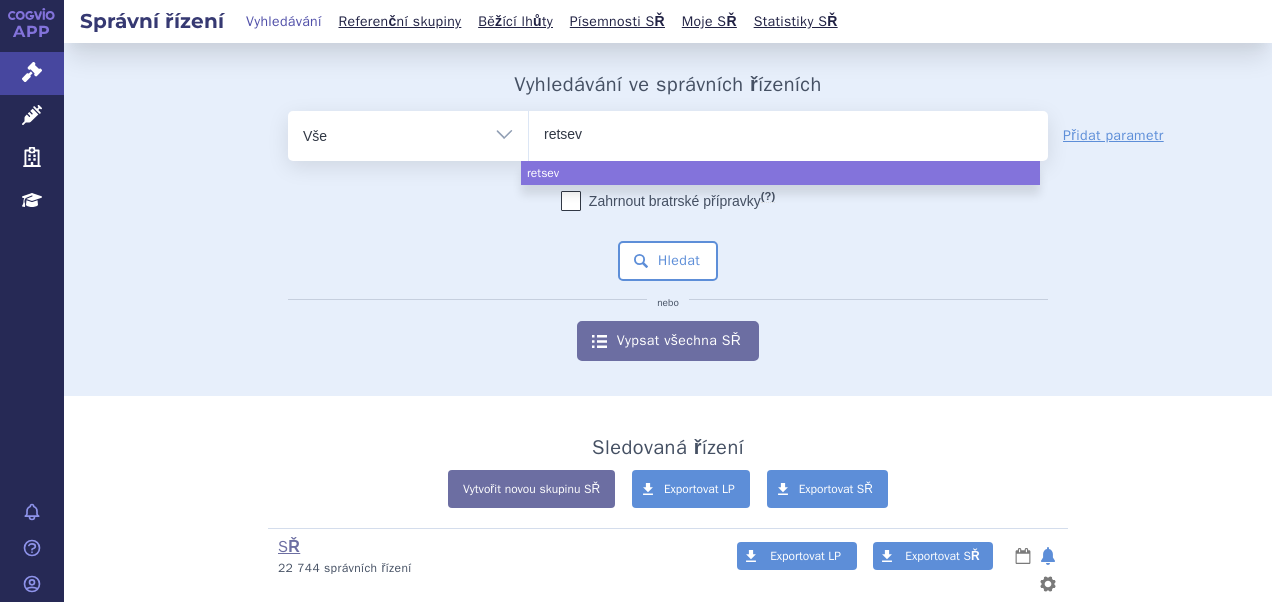 type on "retsevm" 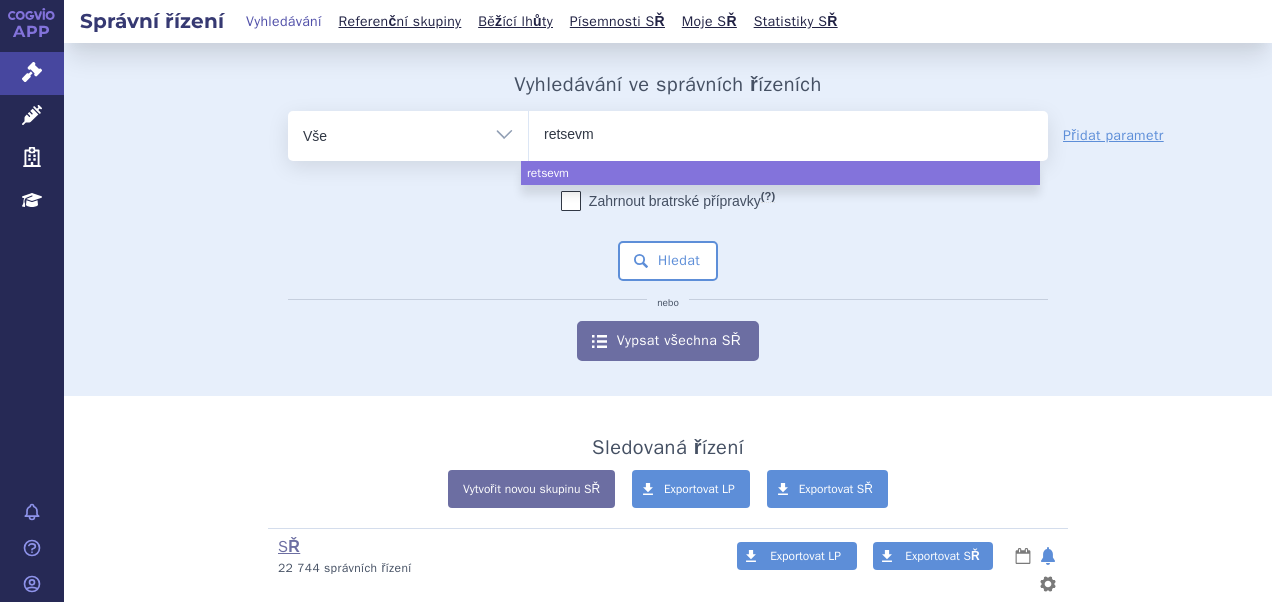 type on "retsevmo" 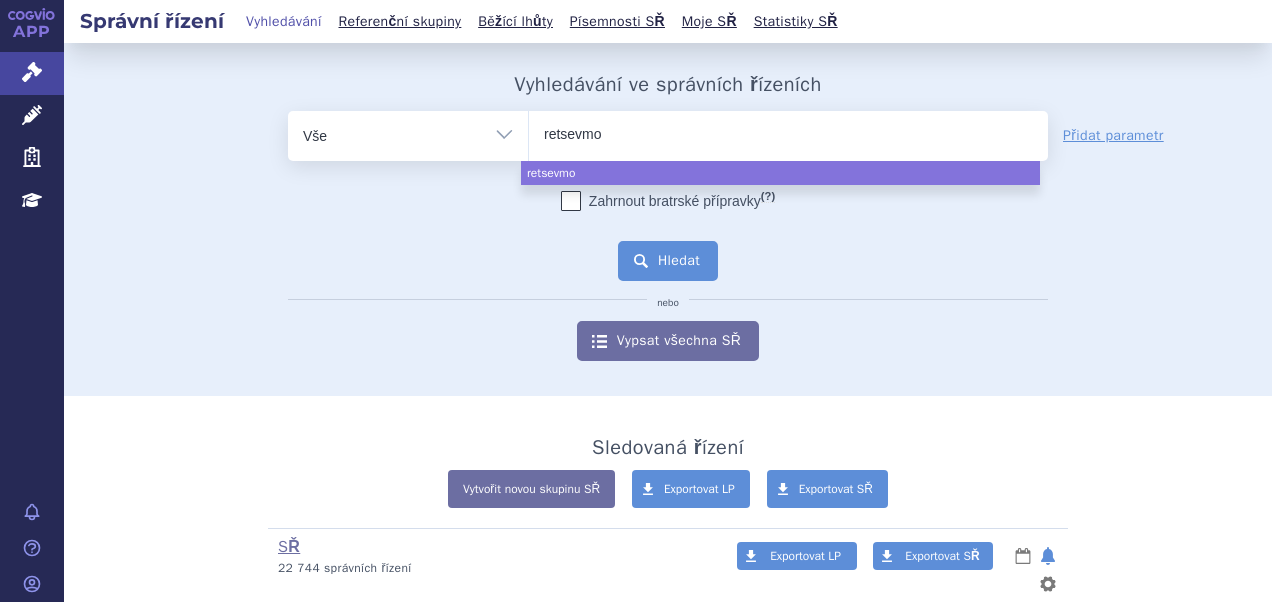 select on "retsevmo" 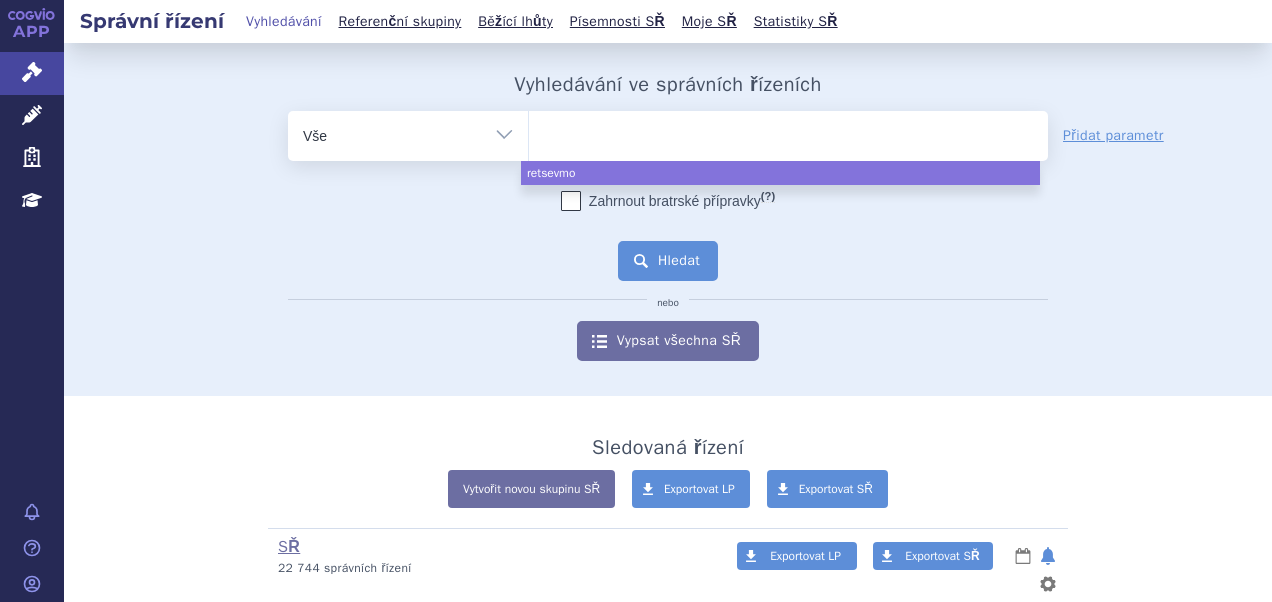 click on "Hledat" at bounding box center [668, 261] 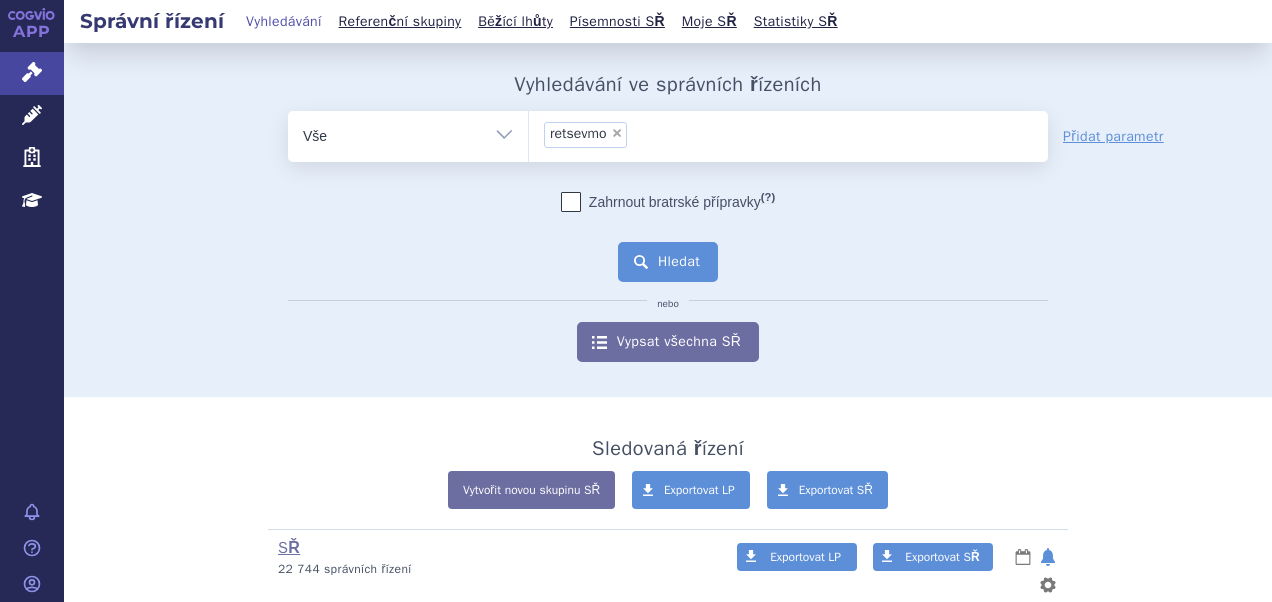 click on "Hledat" at bounding box center (668, 262) 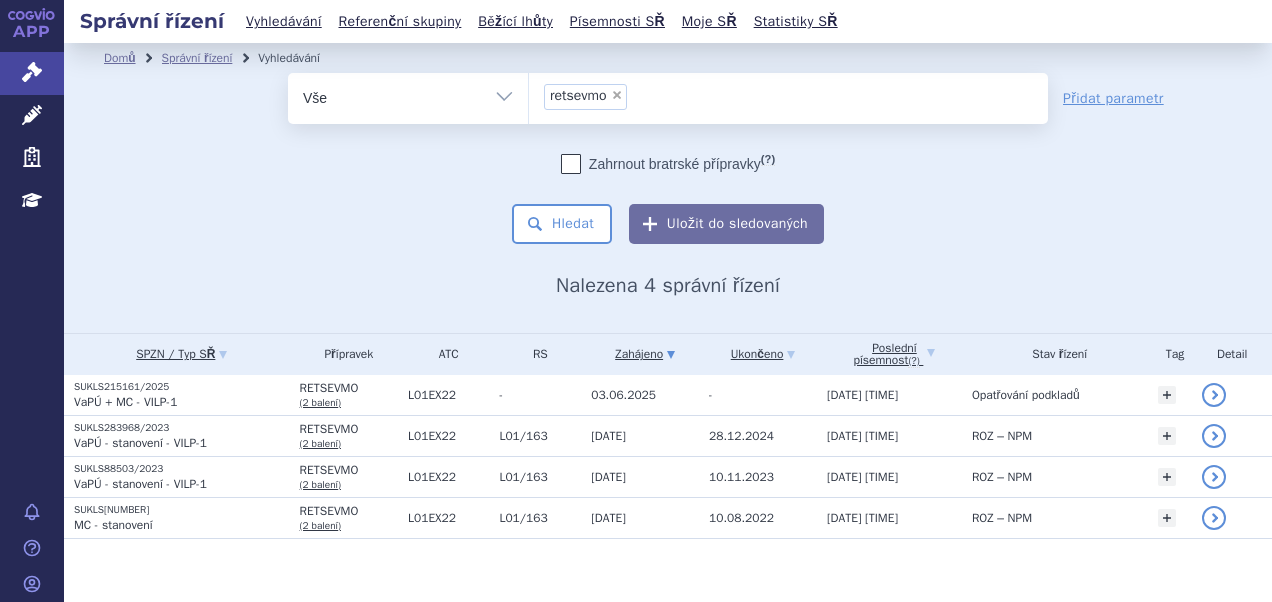 scroll, scrollTop: 0, scrollLeft: 0, axis: both 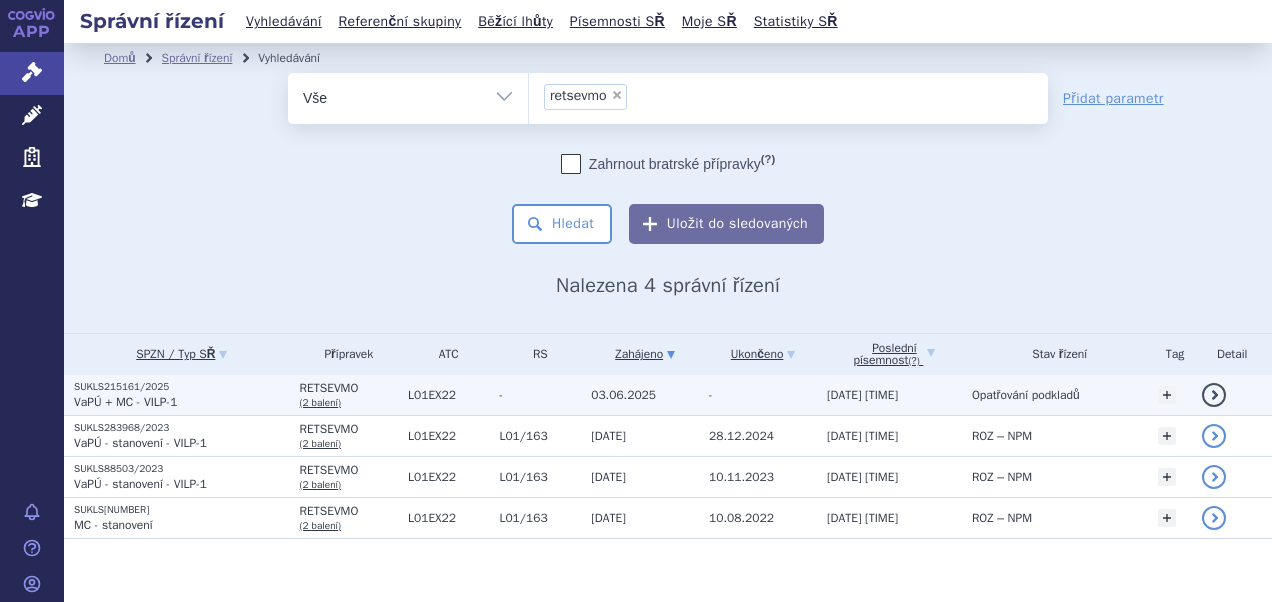 click on "VaPÚ + MC - VILP-1" at bounding box center [125, 402] 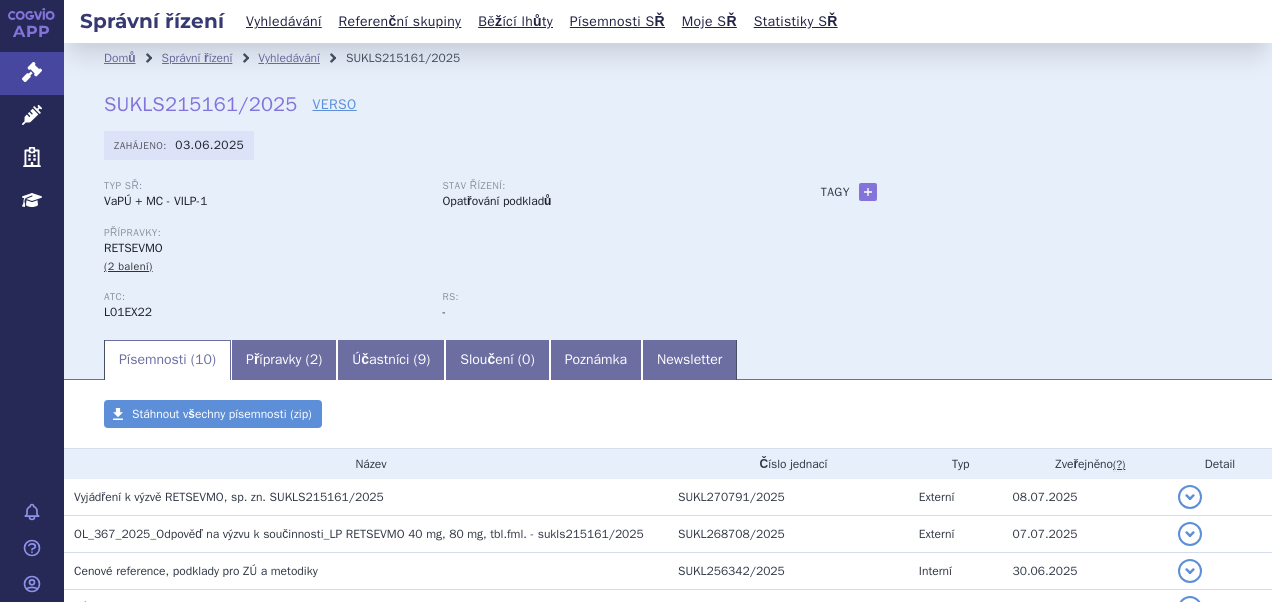 scroll, scrollTop: 0, scrollLeft: 0, axis: both 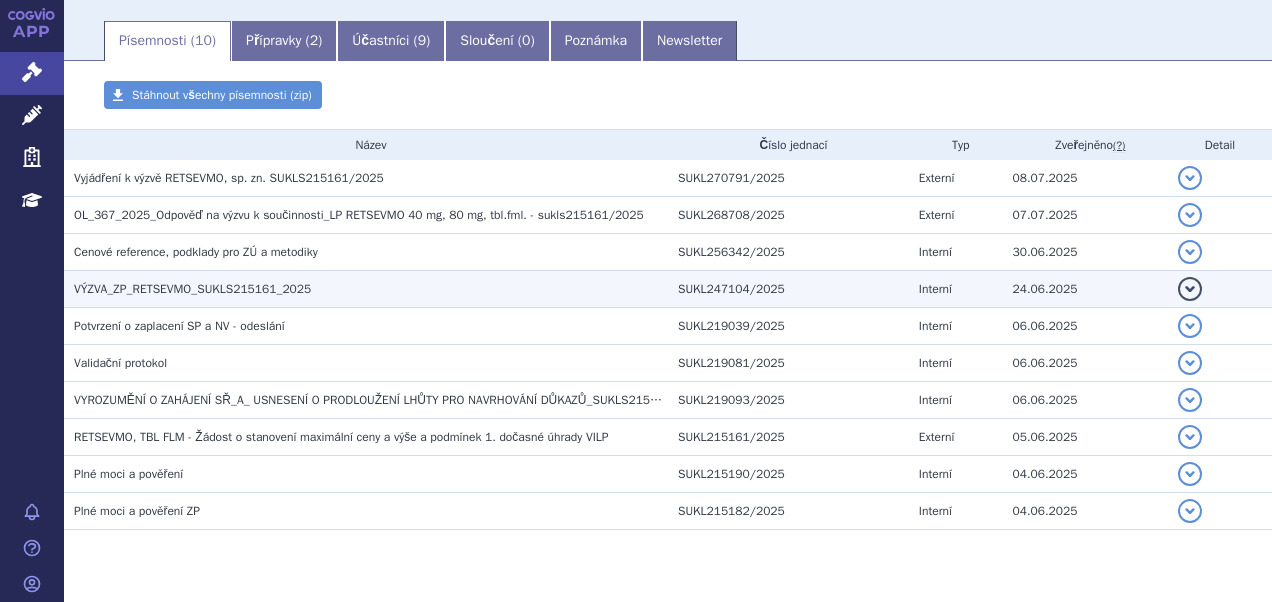 click on "VÝZVA_ZP_RETSEVMO_SUKLS215161_2025" at bounding box center [371, 289] 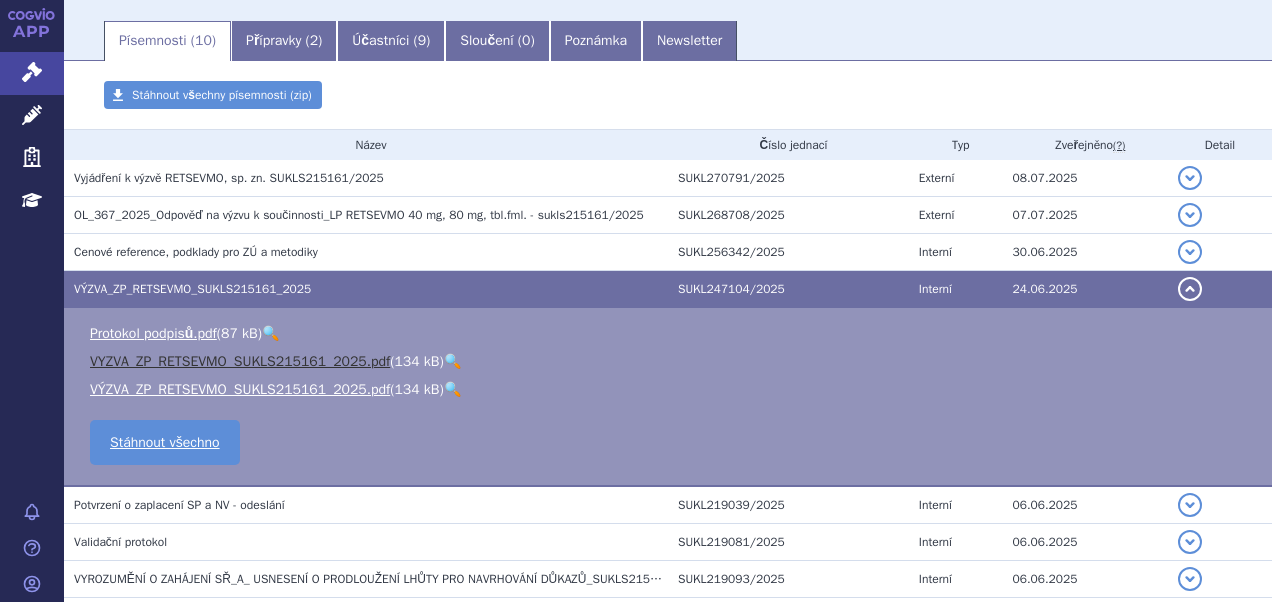 click on "VYZVA_ZP_RETSEVMO_SUKLS215161_2025.pdf" at bounding box center [240, 361] 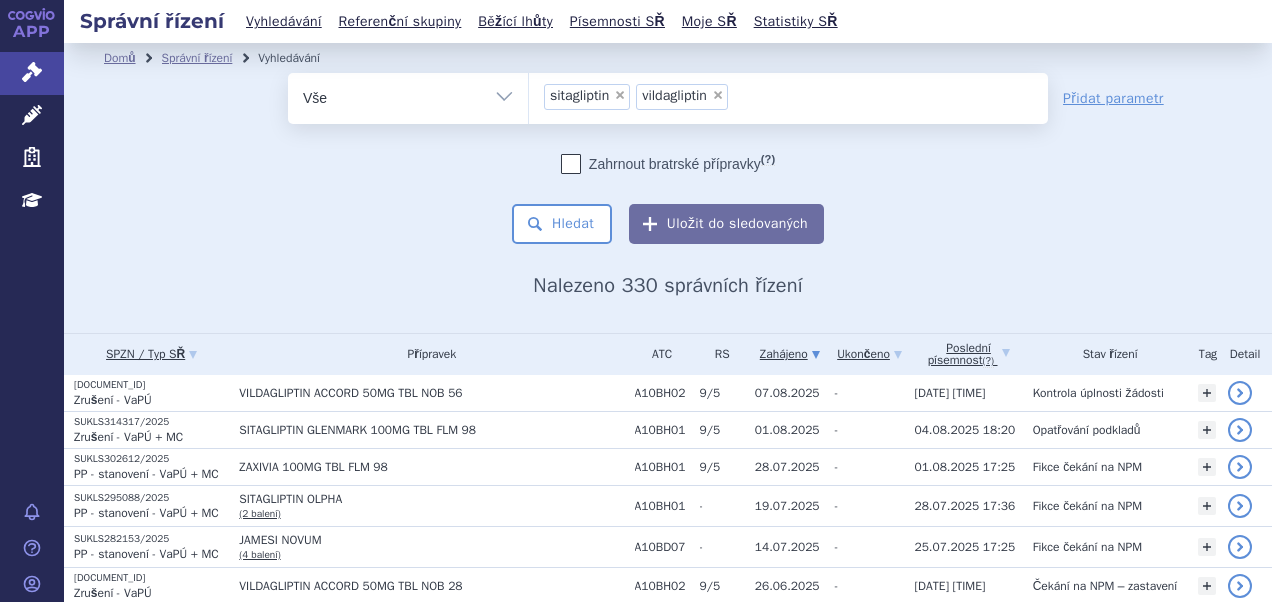 scroll, scrollTop: 0, scrollLeft: 0, axis: both 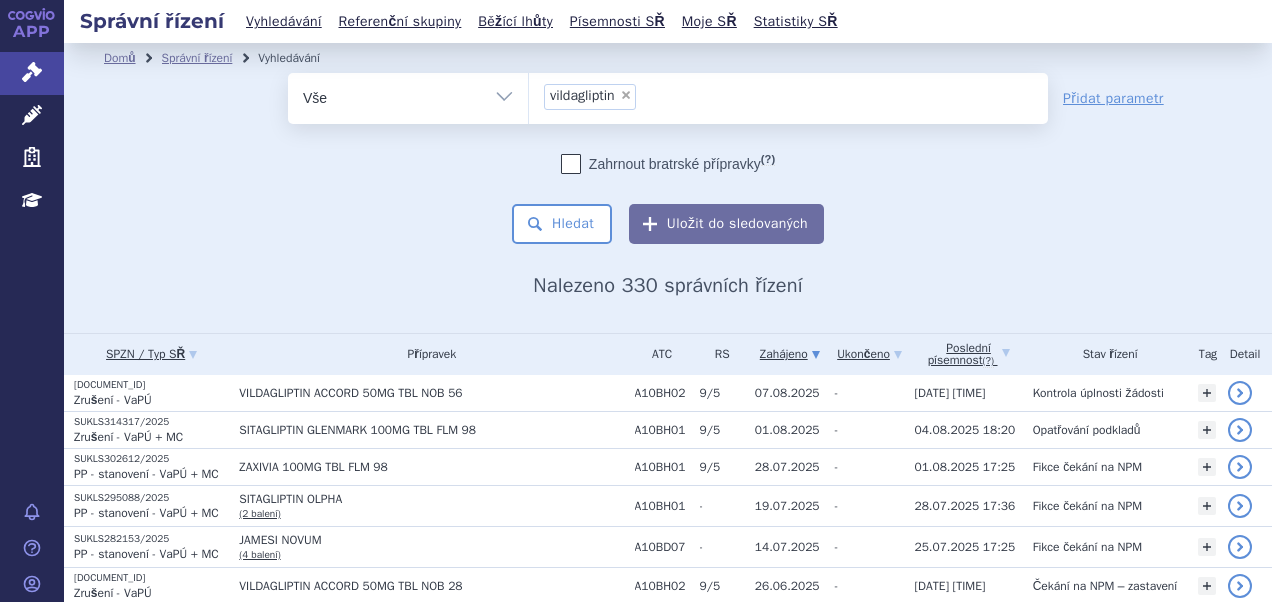click on "×" at bounding box center (626, 95) 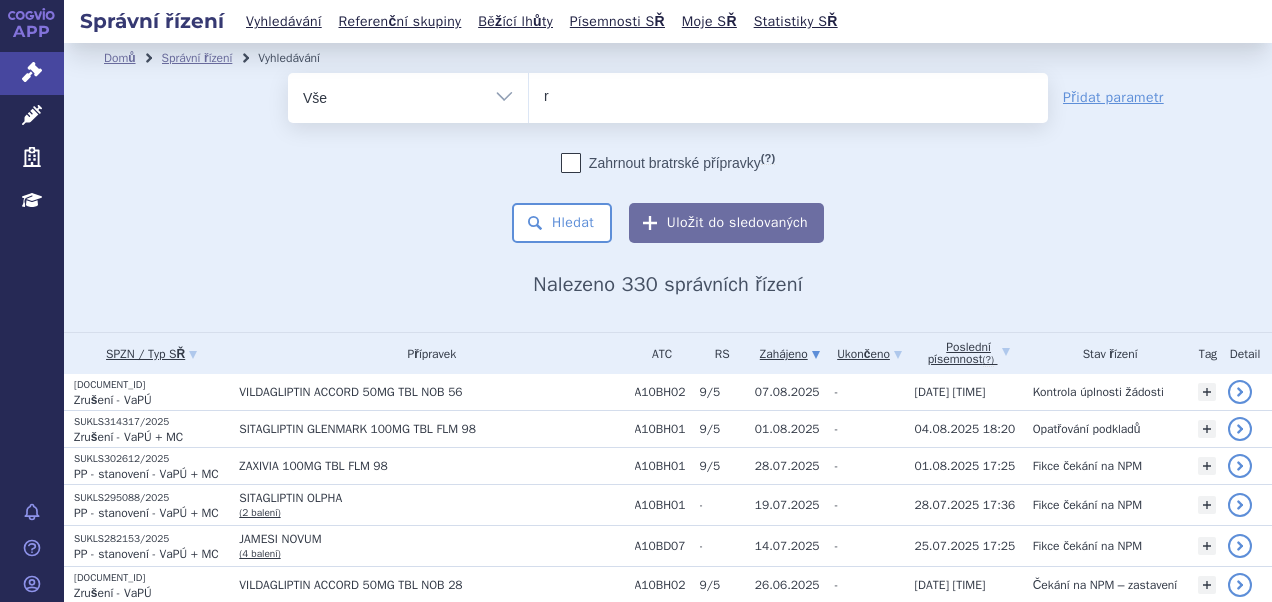 type on "re" 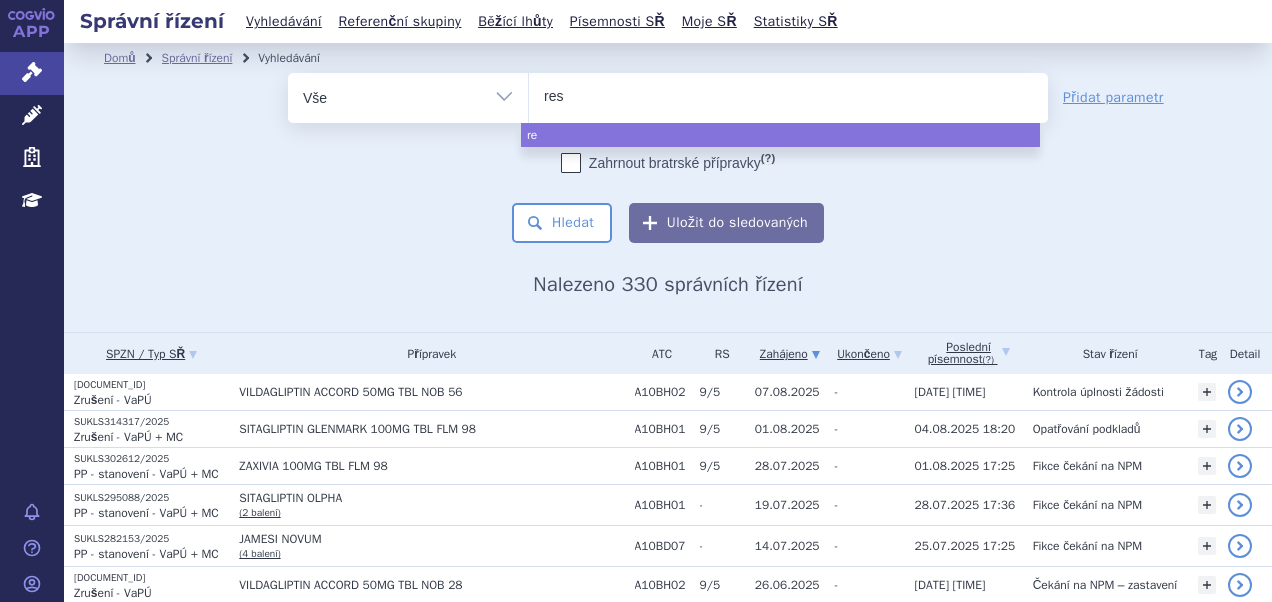 type on "rest" 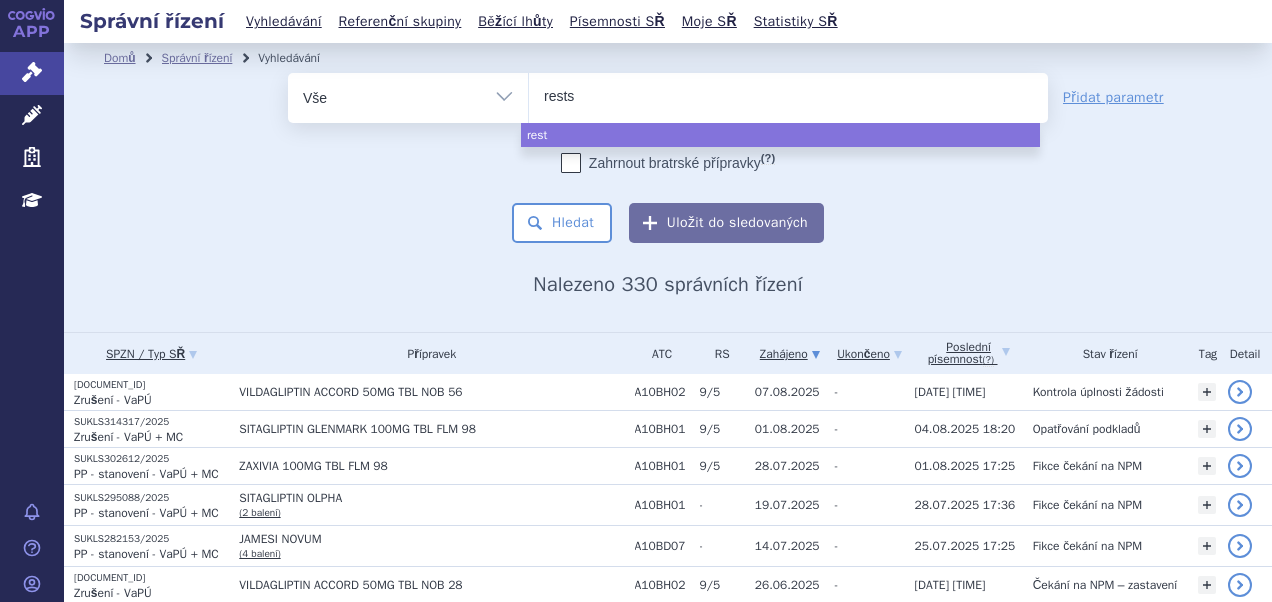 type on "restse" 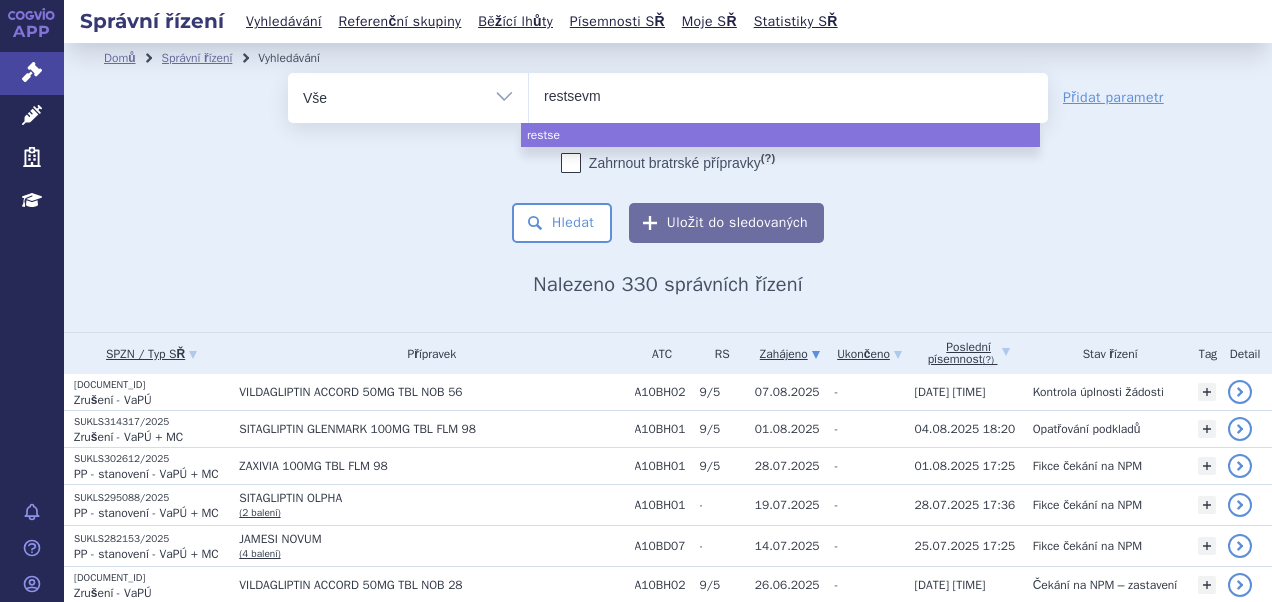 type on "restsevmo" 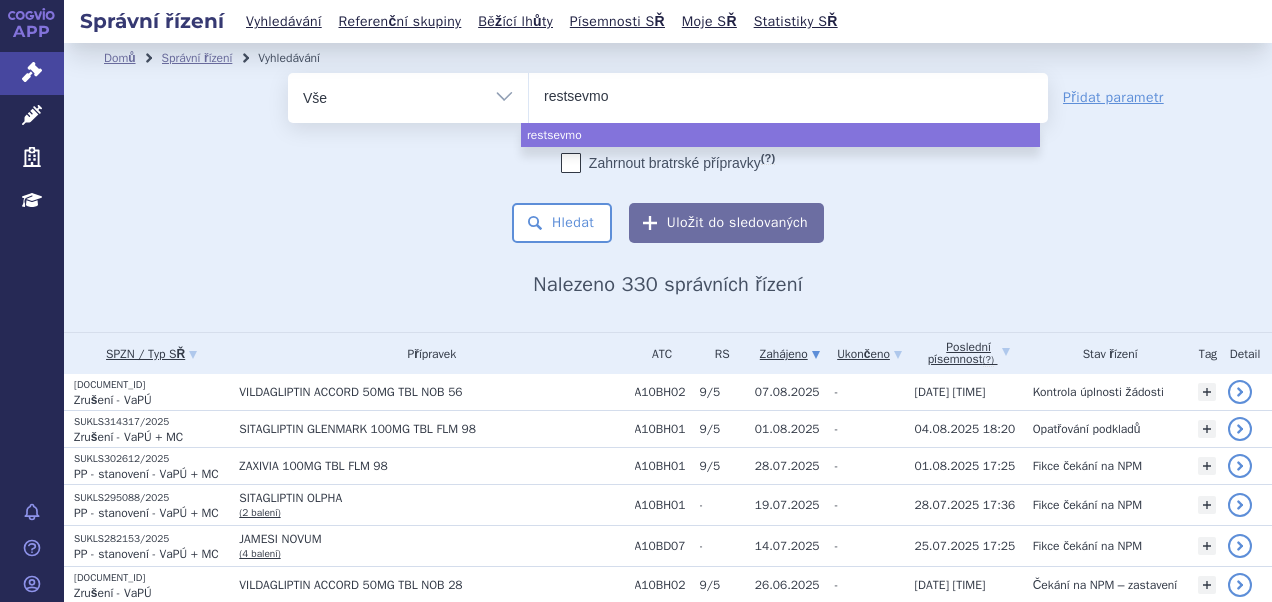 type on "restsevm" 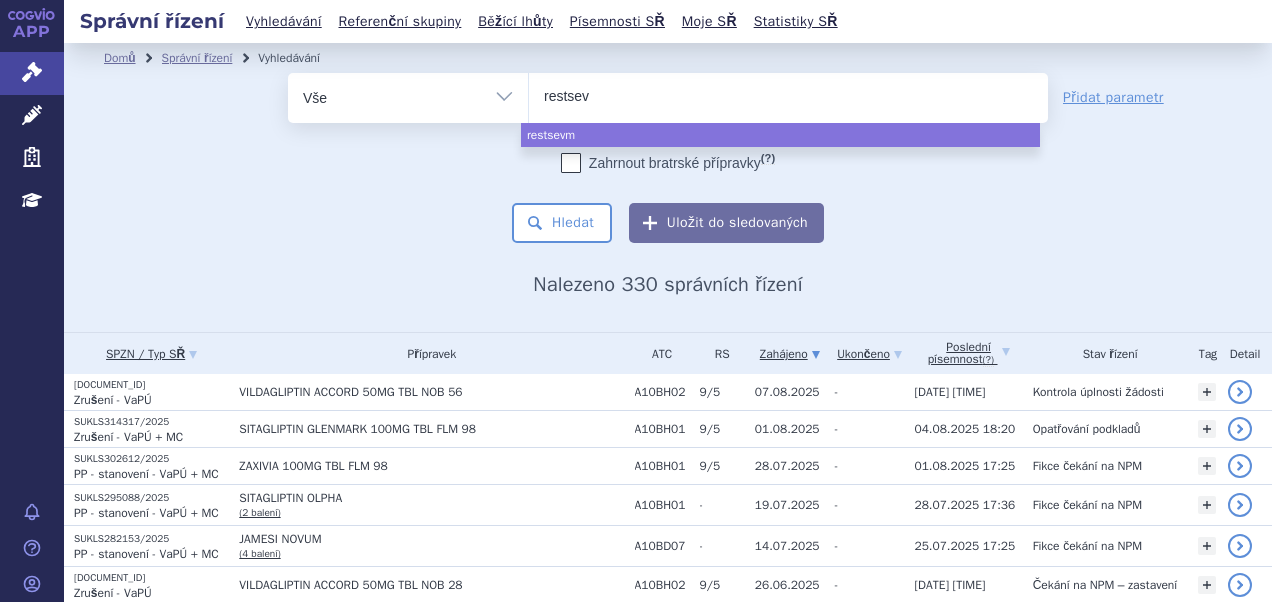 type on "restse" 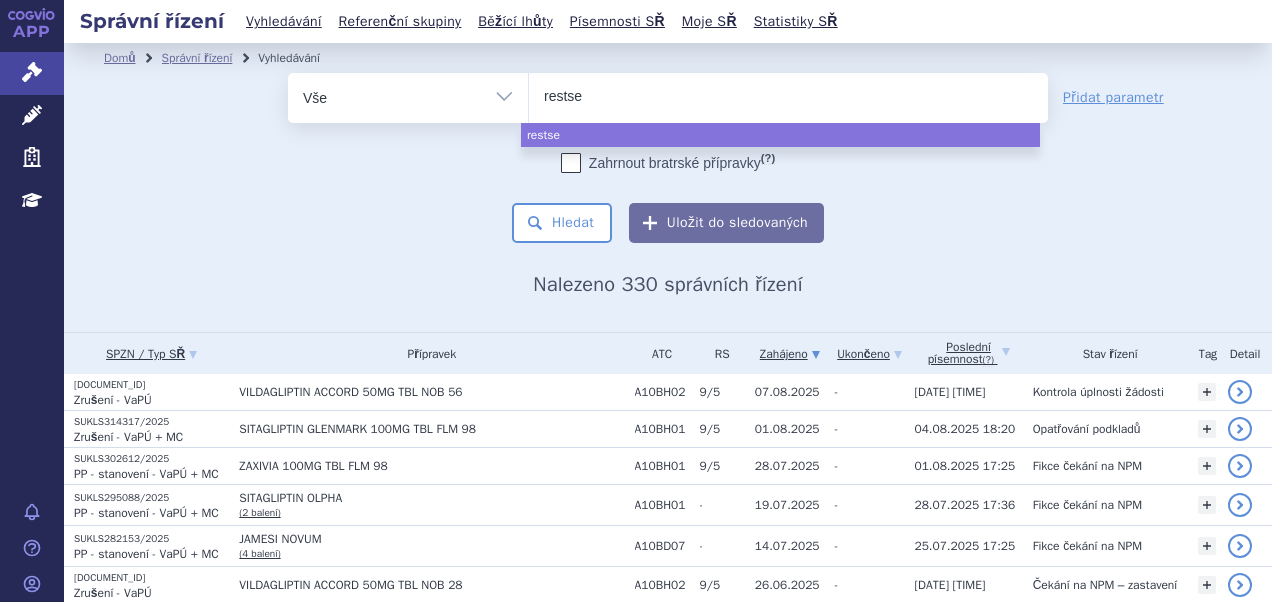 type on "rests" 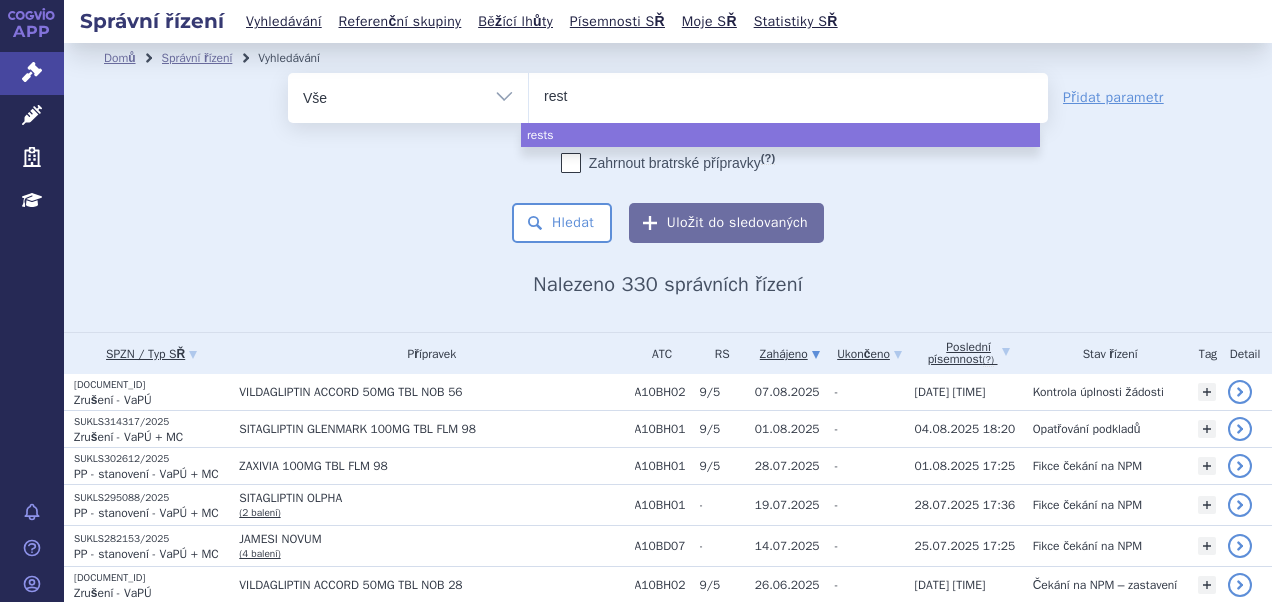 type on "res" 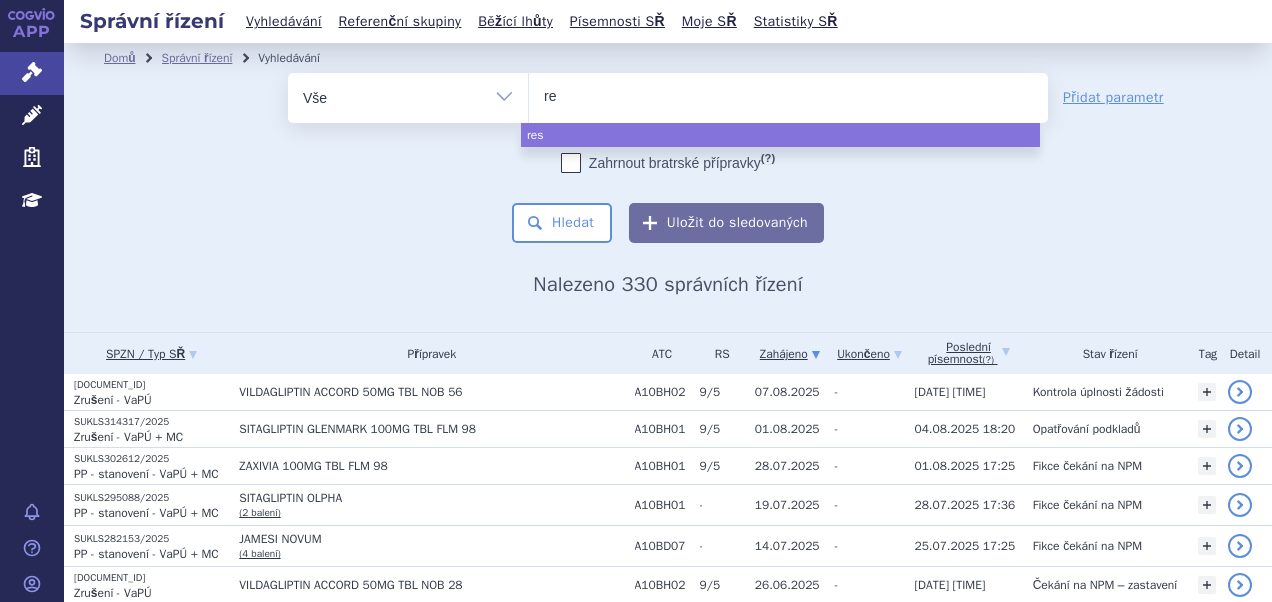 type on "ret" 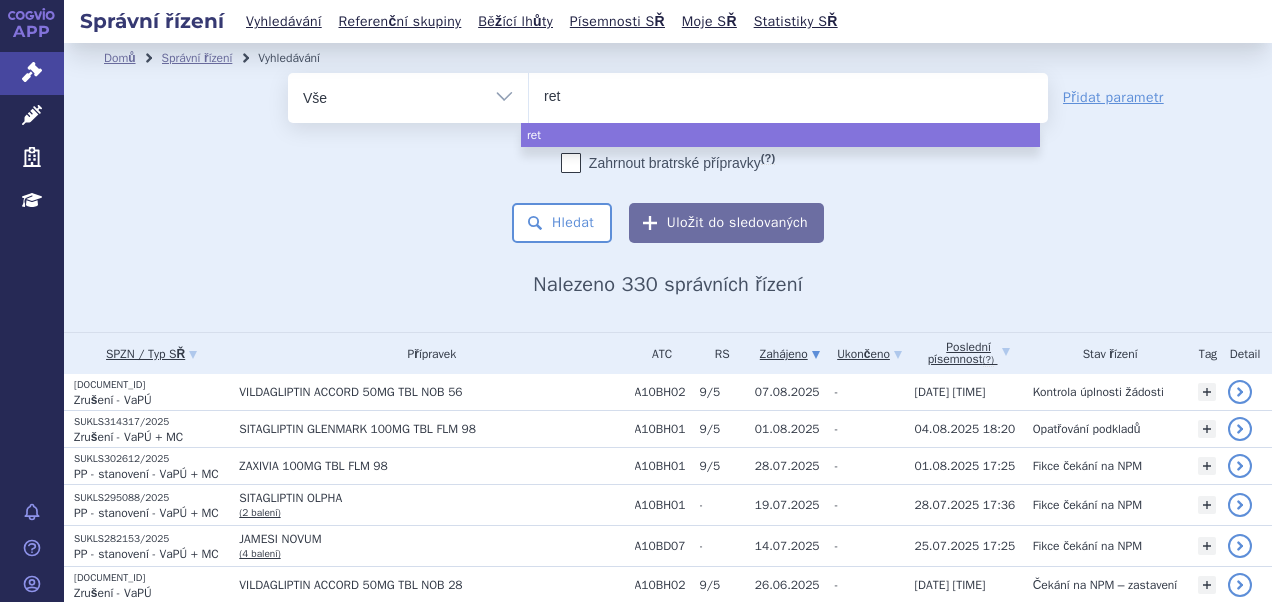 type on "rets" 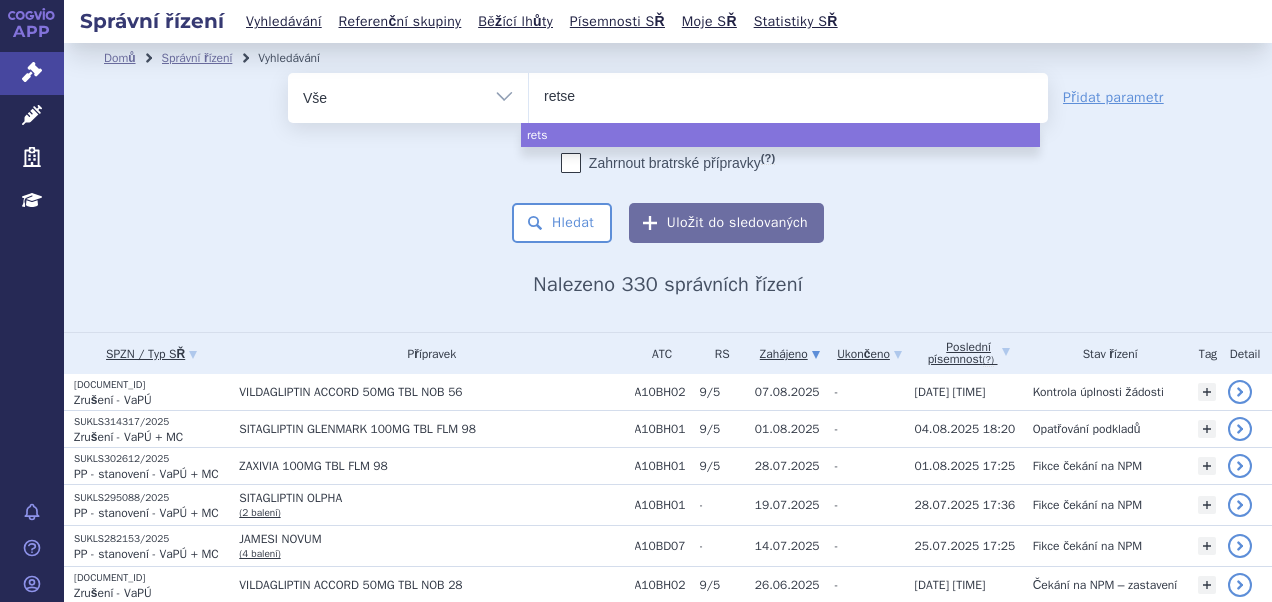 type on "retsev" 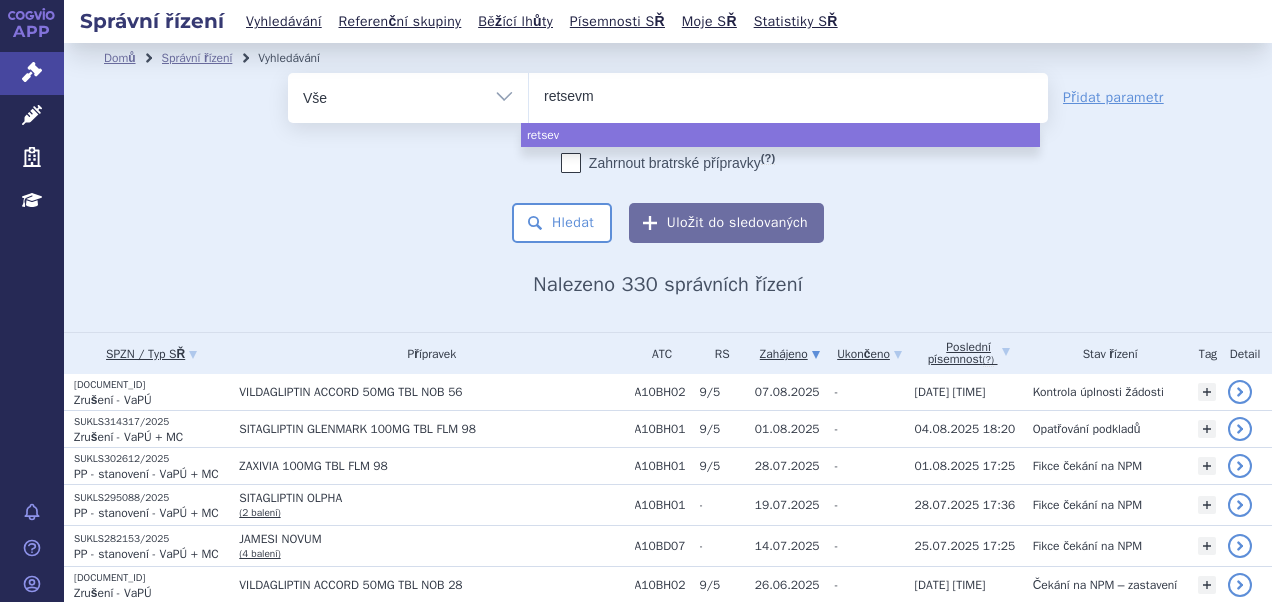 type on "retsevmo" 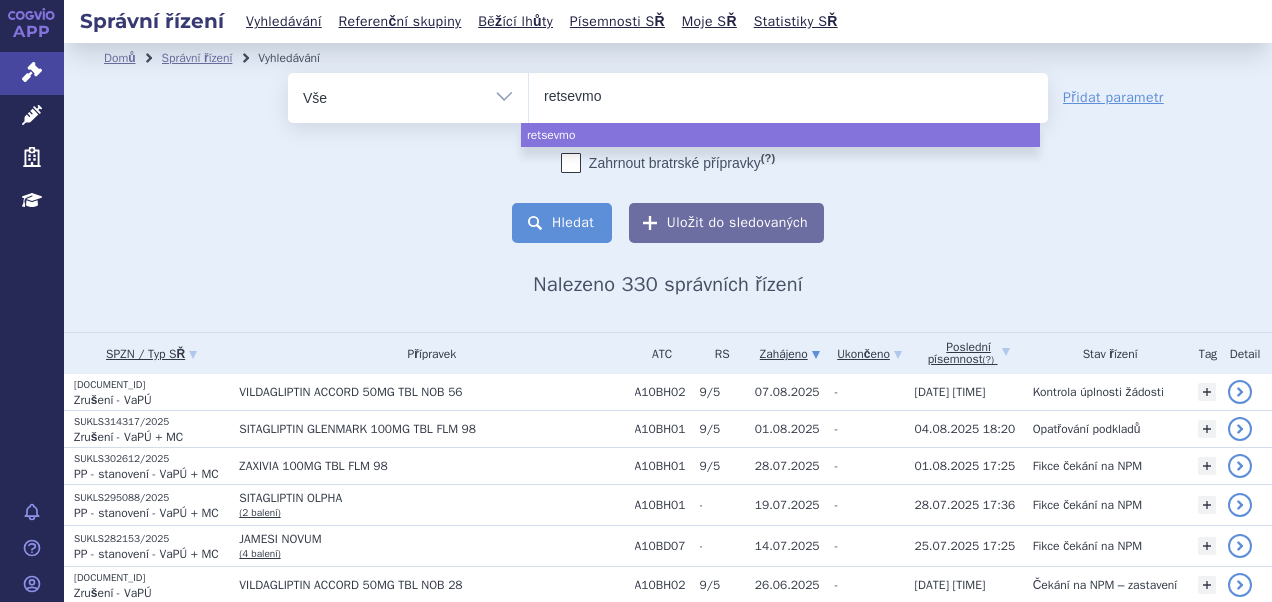 select on "retsevmo" 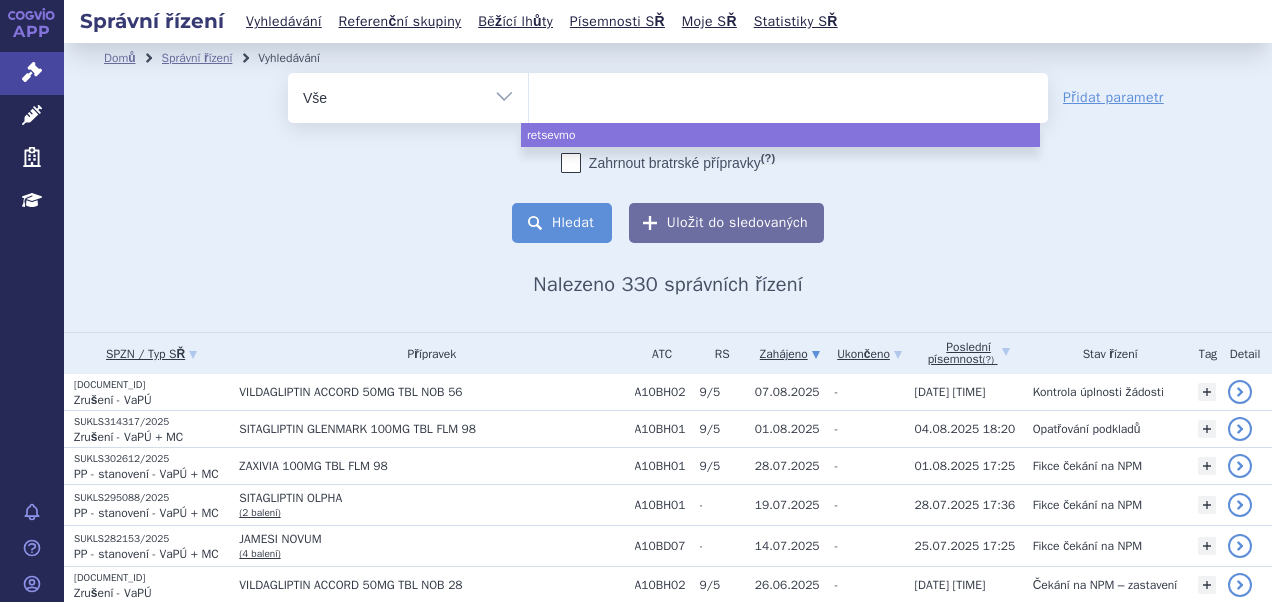 click on "Hledat" at bounding box center [562, 223] 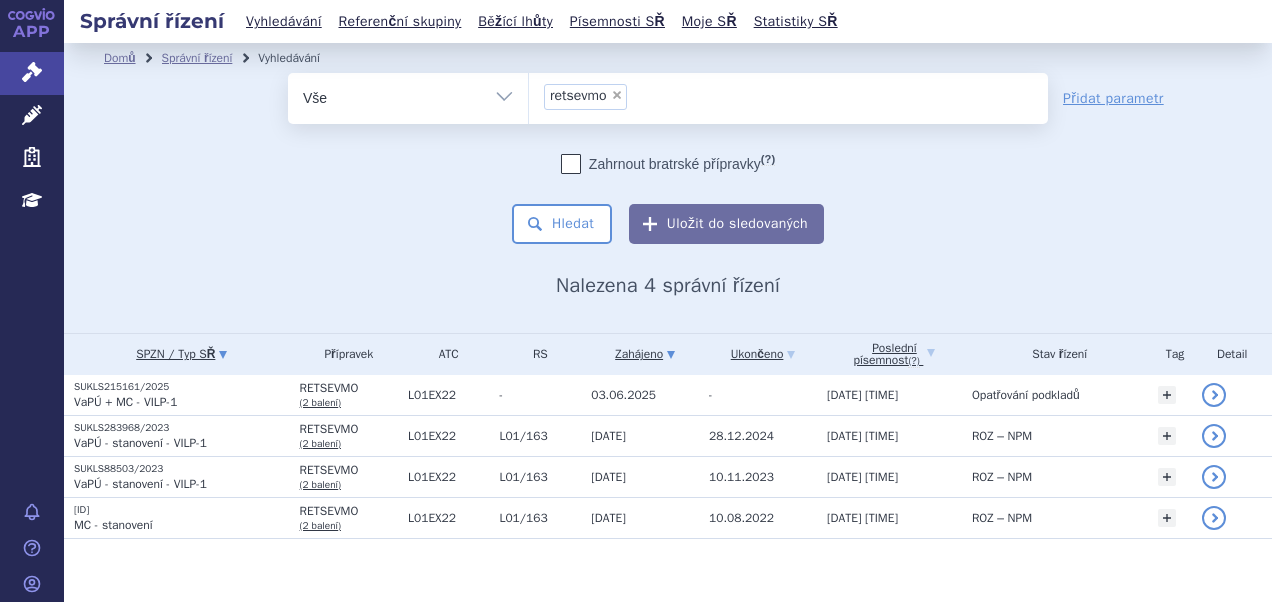scroll, scrollTop: 0, scrollLeft: 0, axis: both 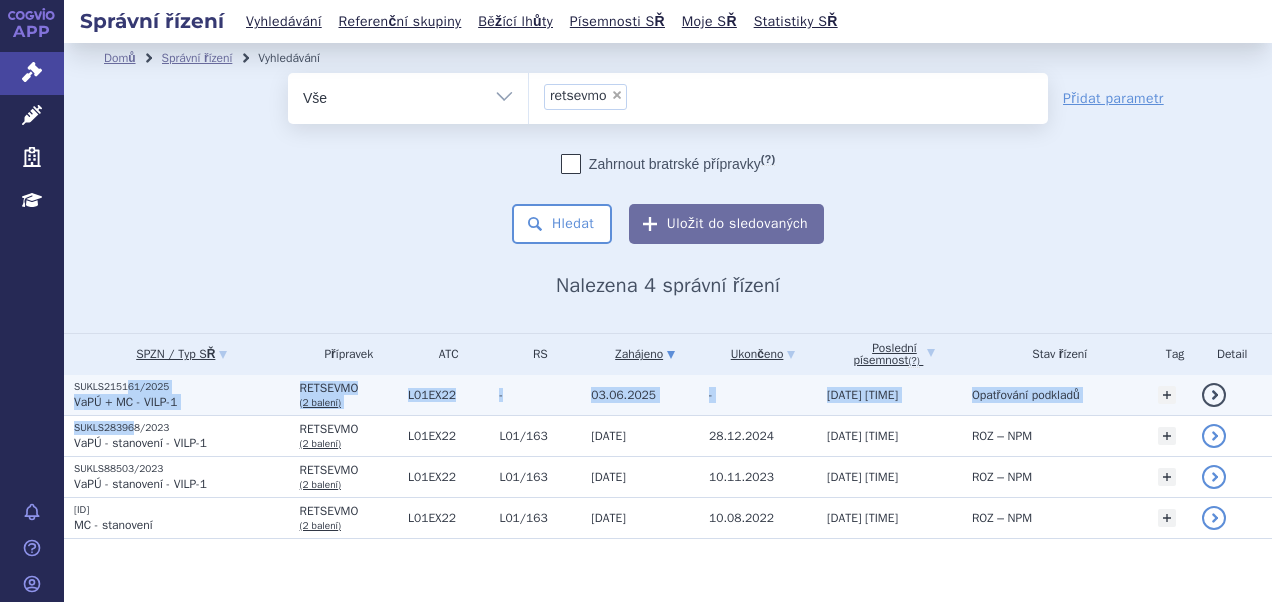 drag, startPoint x: 130, startPoint y: 419, endPoint x: 124, endPoint y: 385, distance: 34.525352 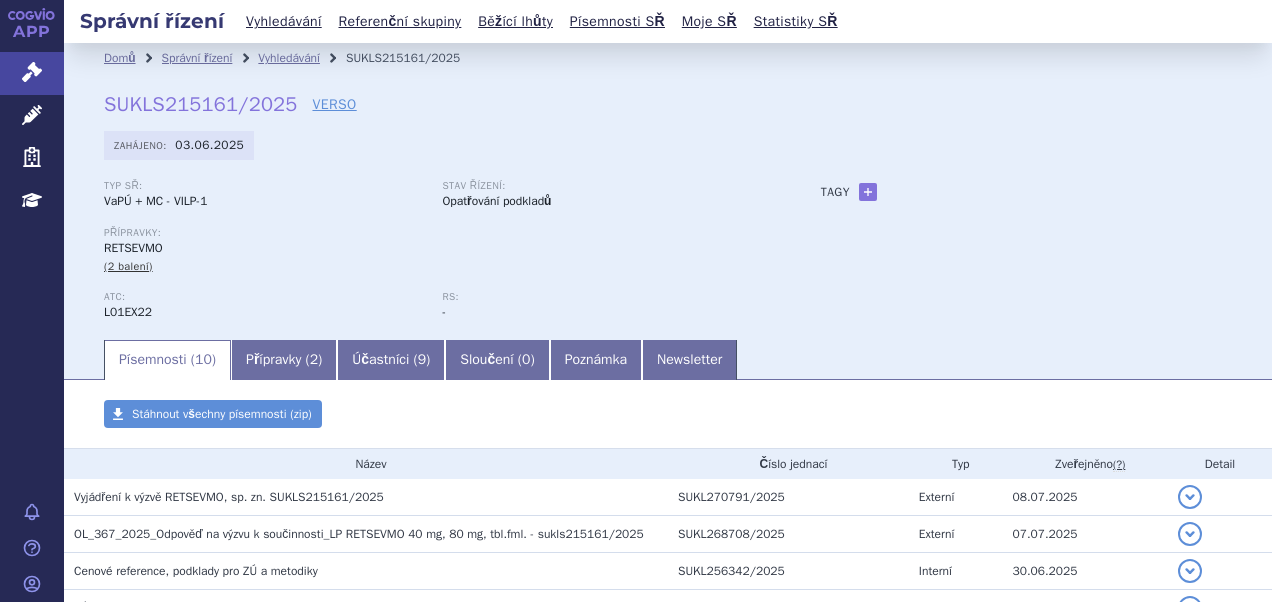 scroll, scrollTop: 0, scrollLeft: 0, axis: both 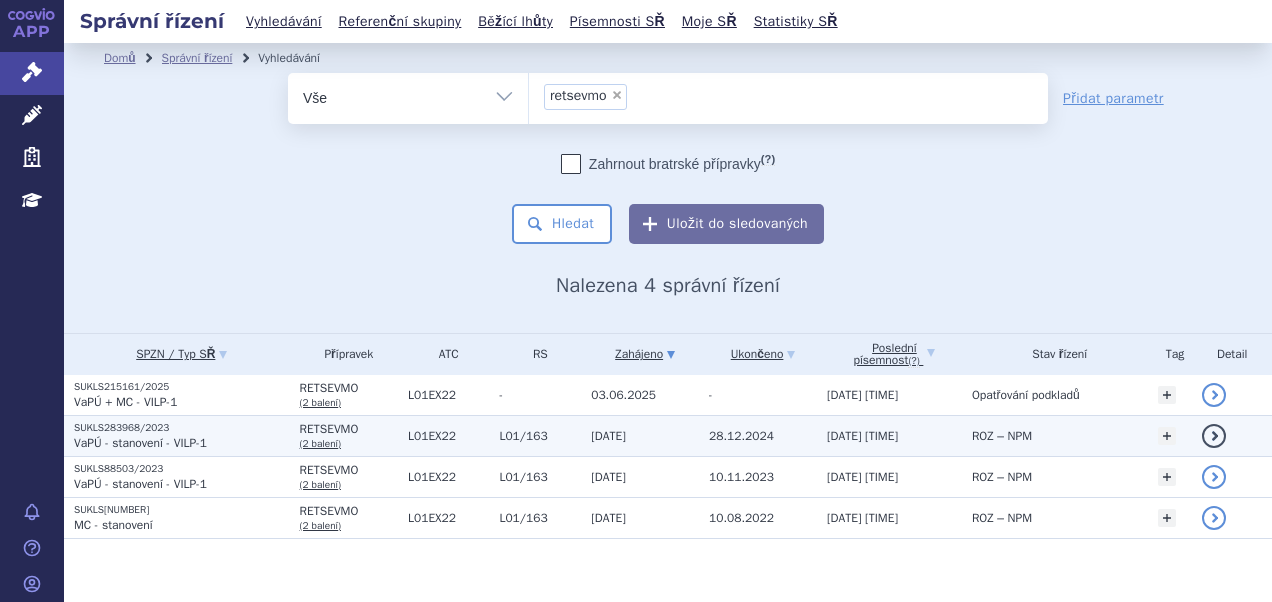 click on "SUKLS283968/2023" at bounding box center [182, 428] 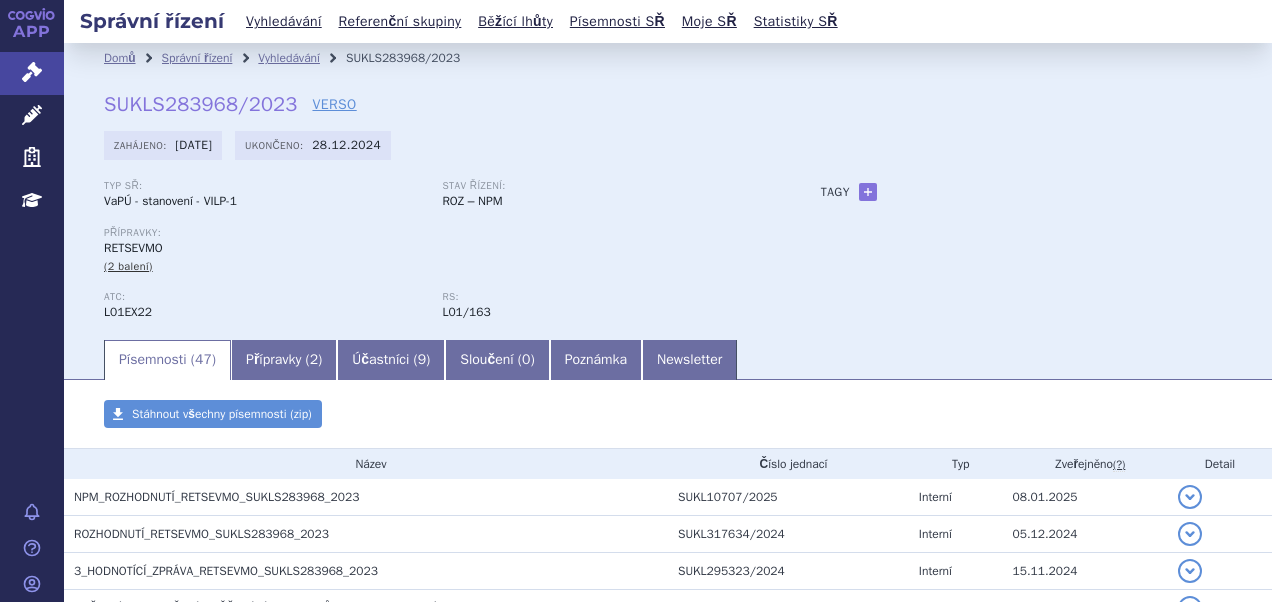 scroll, scrollTop: 0, scrollLeft: 0, axis: both 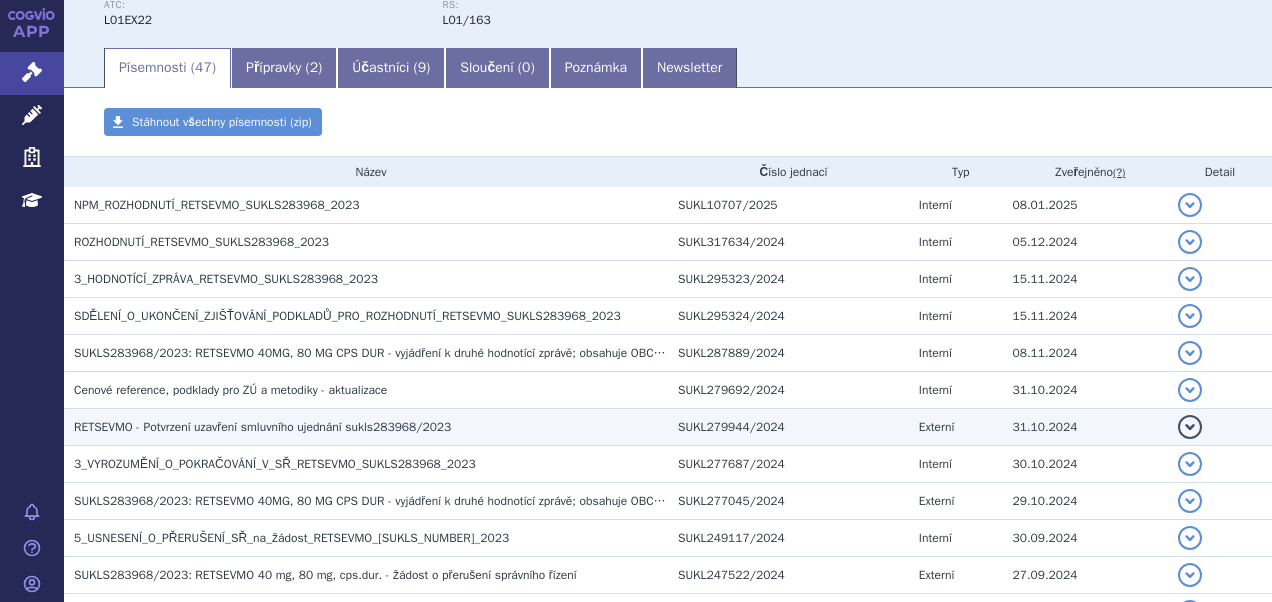 click on "RETSEVMO - Potvrzení uzavření smluvního ujednání sukls283968/2023" at bounding box center [371, 427] 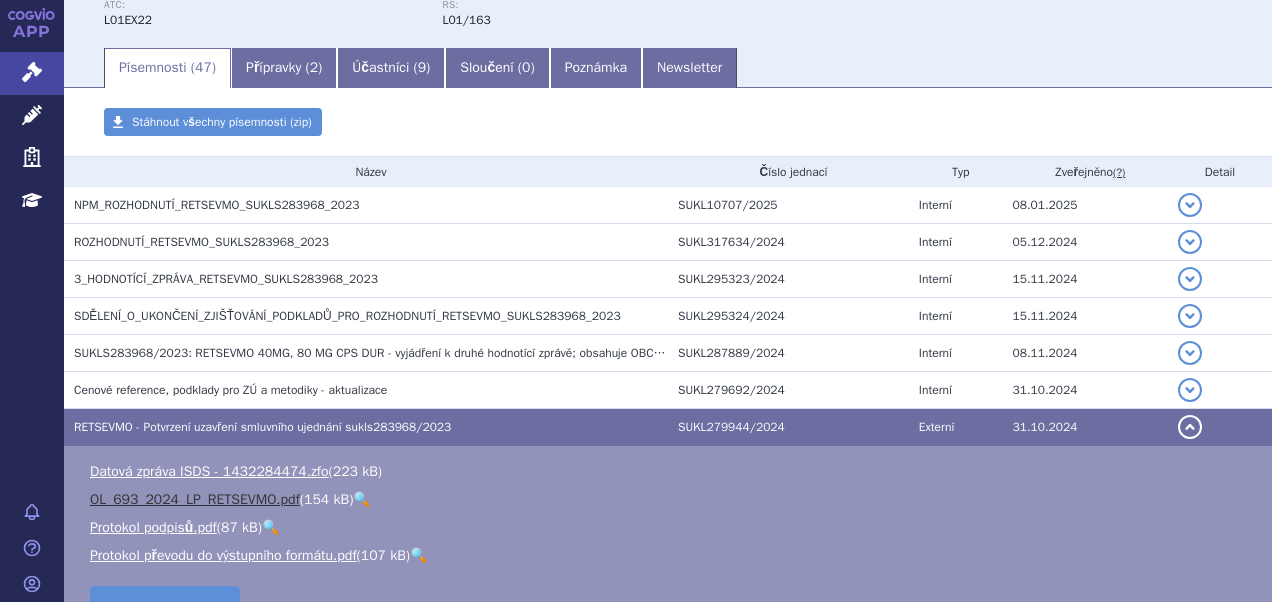 click on "OL_693_2024_LP_RETSEVMO.pdf" at bounding box center [195, 499] 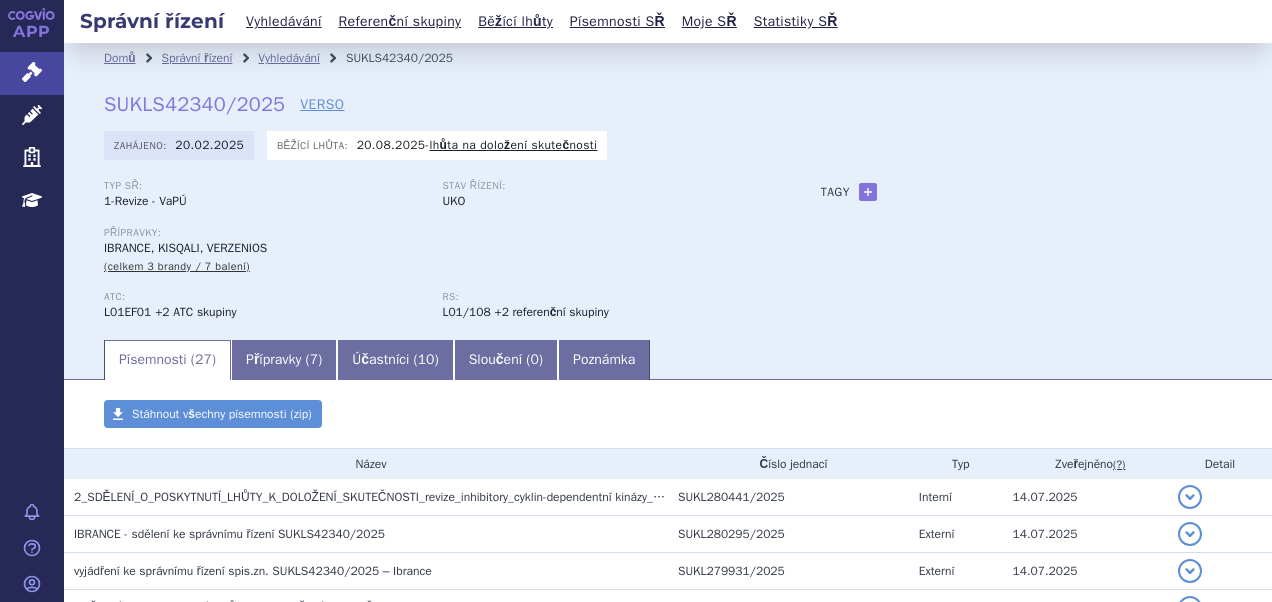 scroll, scrollTop: 0, scrollLeft: 0, axis: both 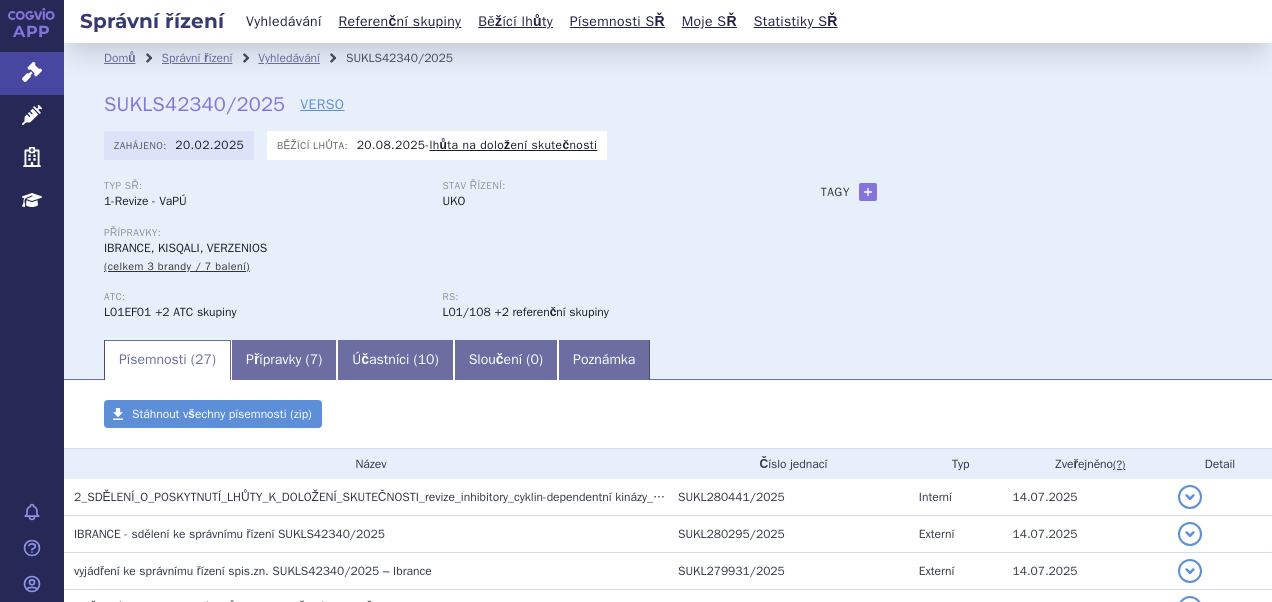 click on "Vyhledávání" at bounding box center [284, 21] 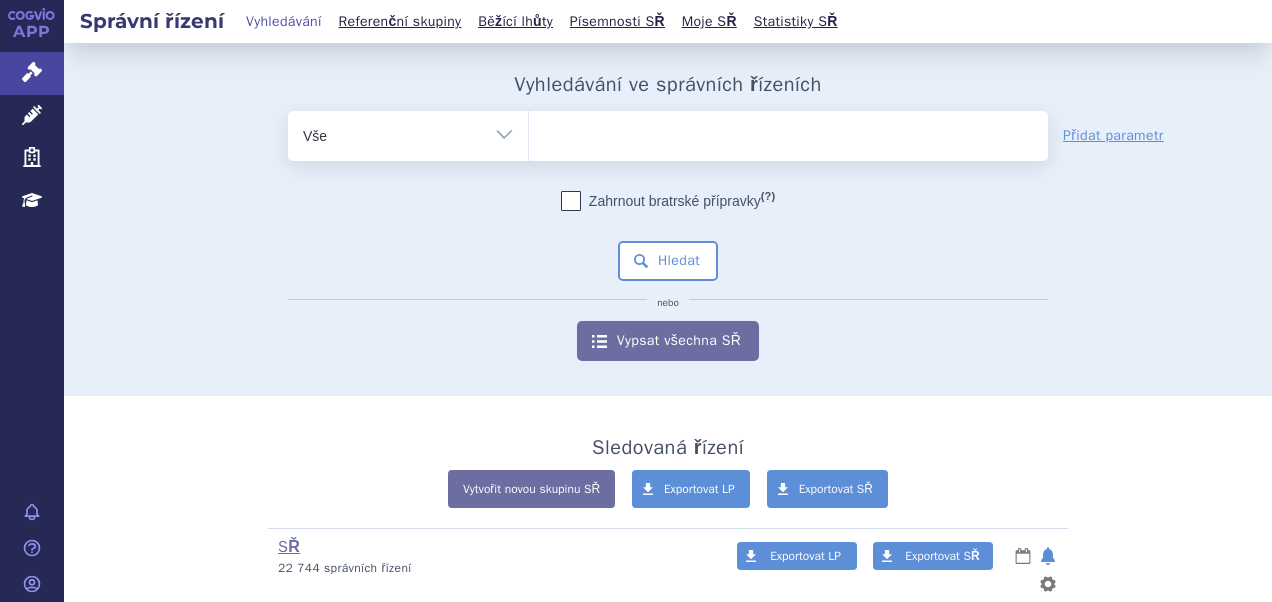 scroll, scrollTop: 0, scrollLeft: 0, axis: both 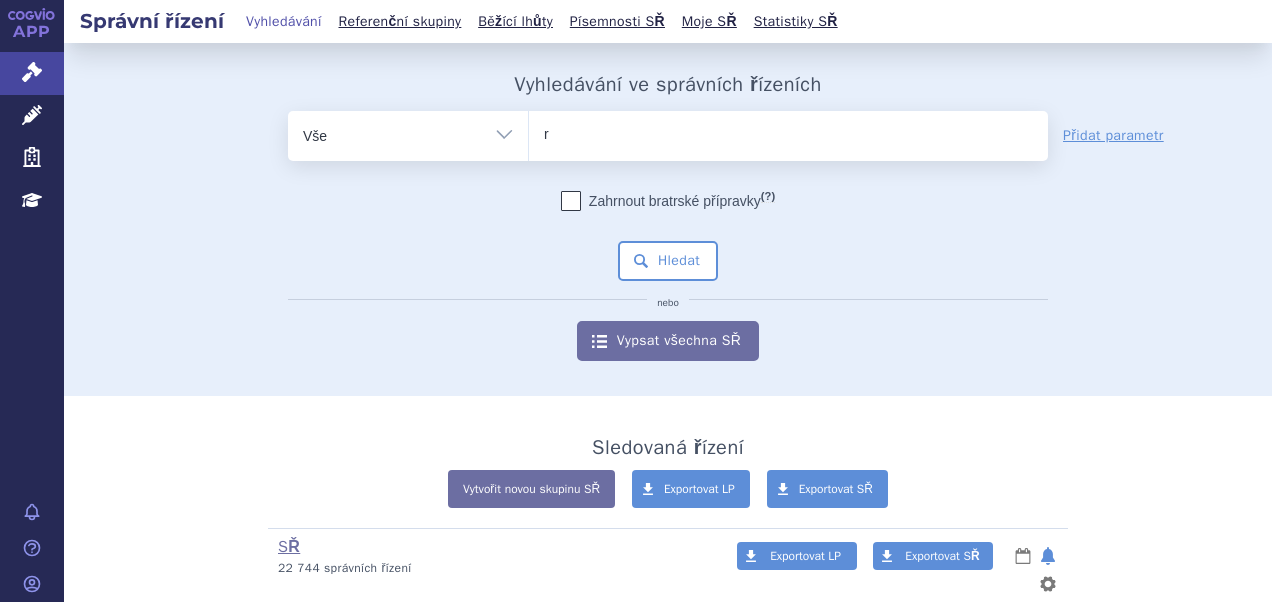 type on "re" 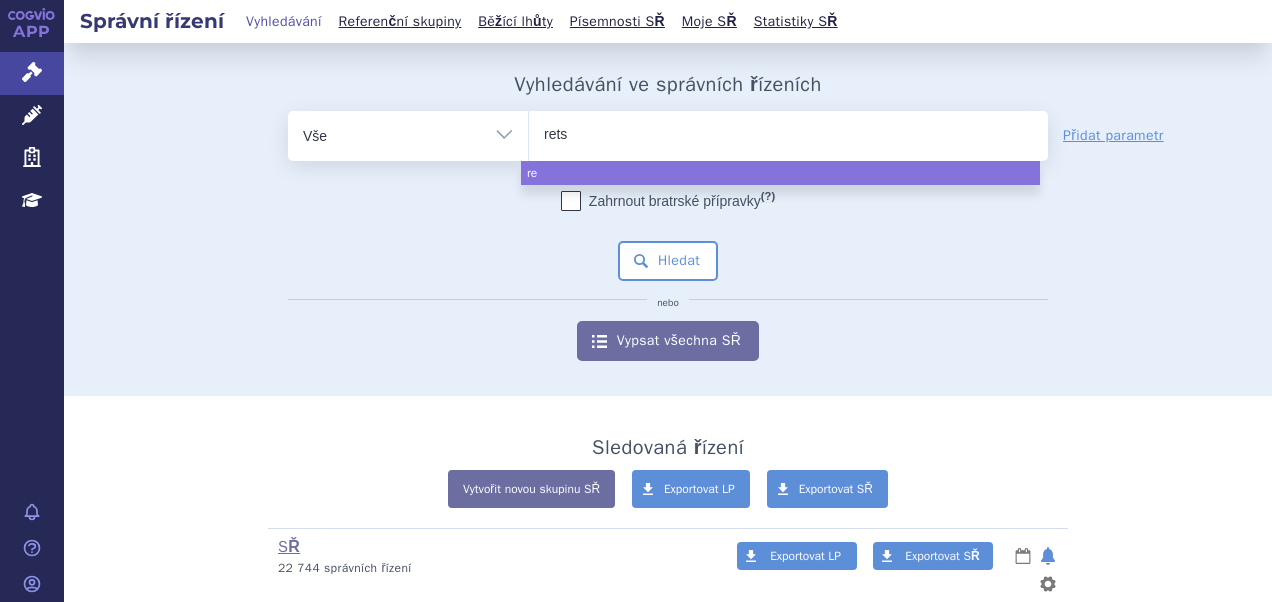 type on "retse" 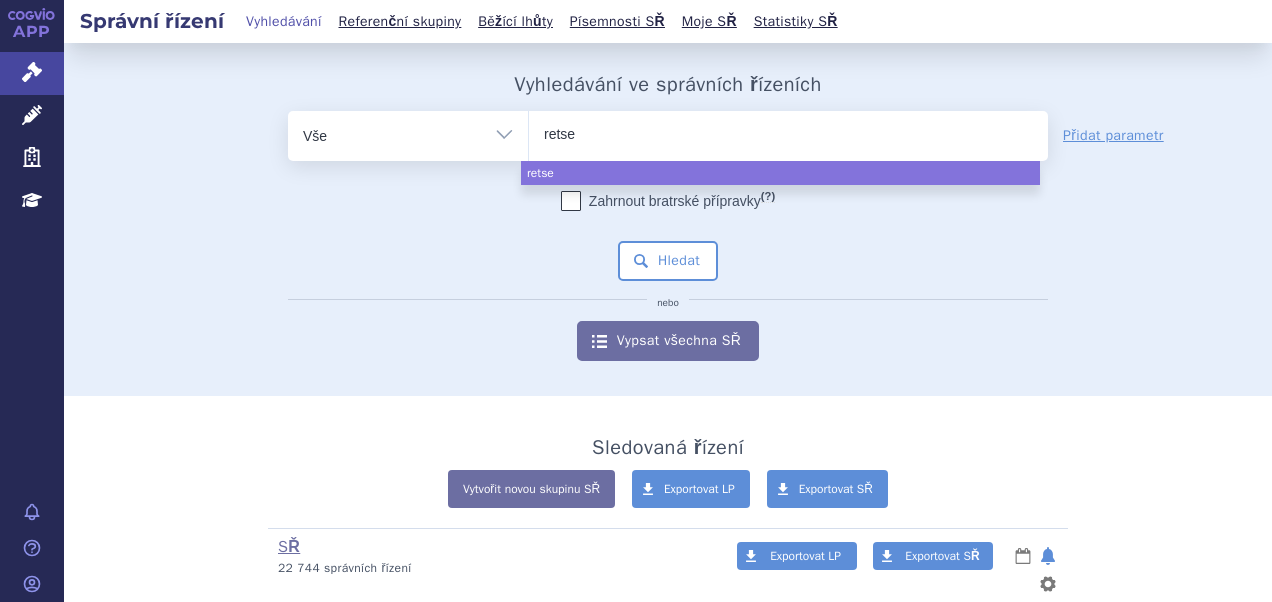 type on "retsev" 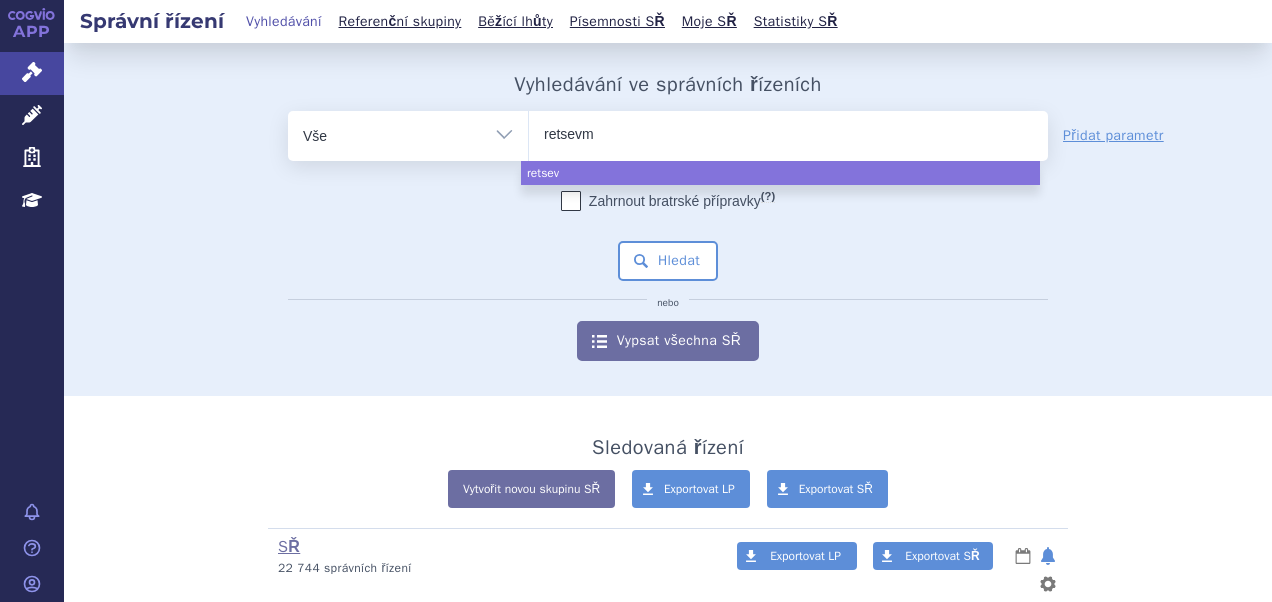 type on "retsevmo" 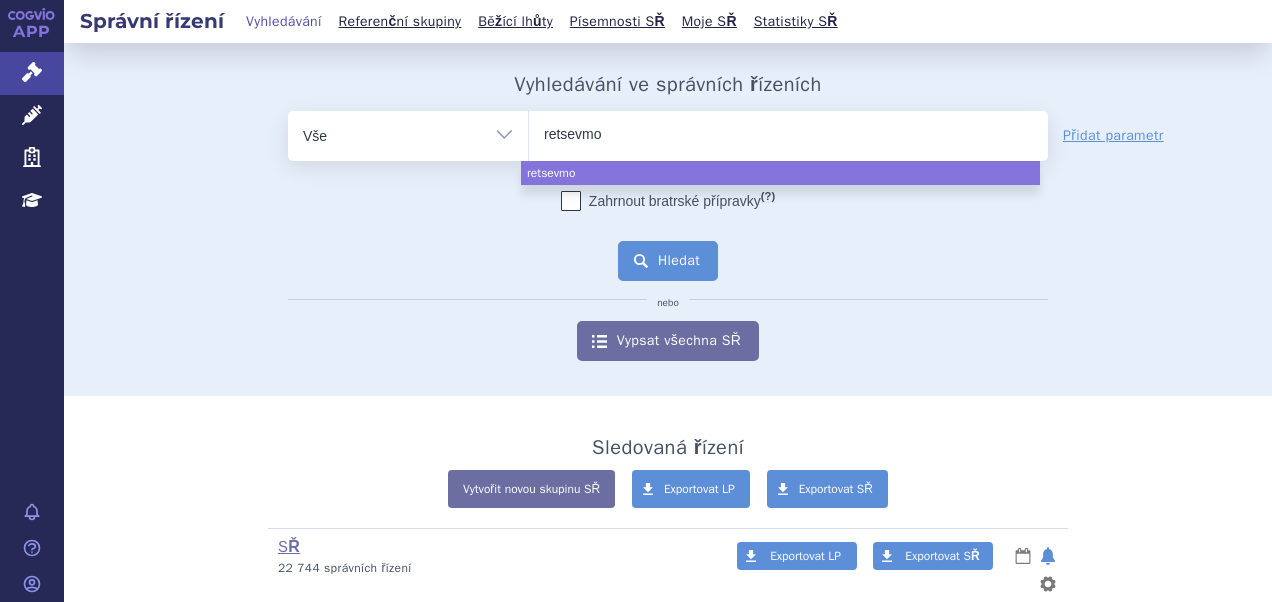 select on "retsevmo" 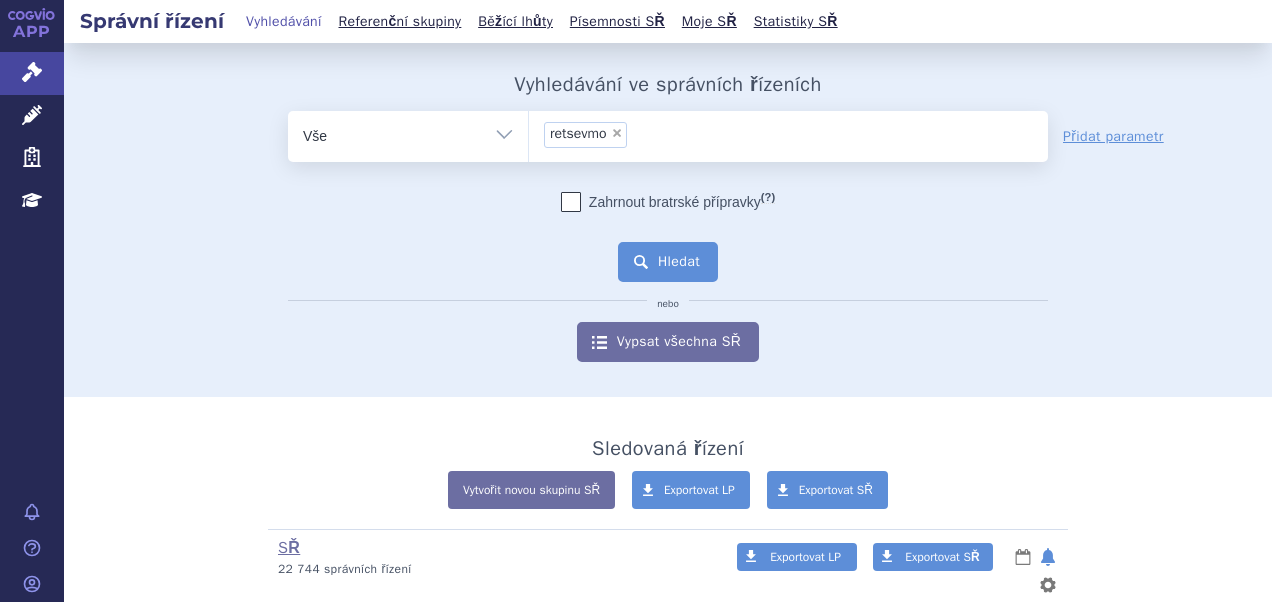 click on "Hledat" at bounding box center (668, 262) 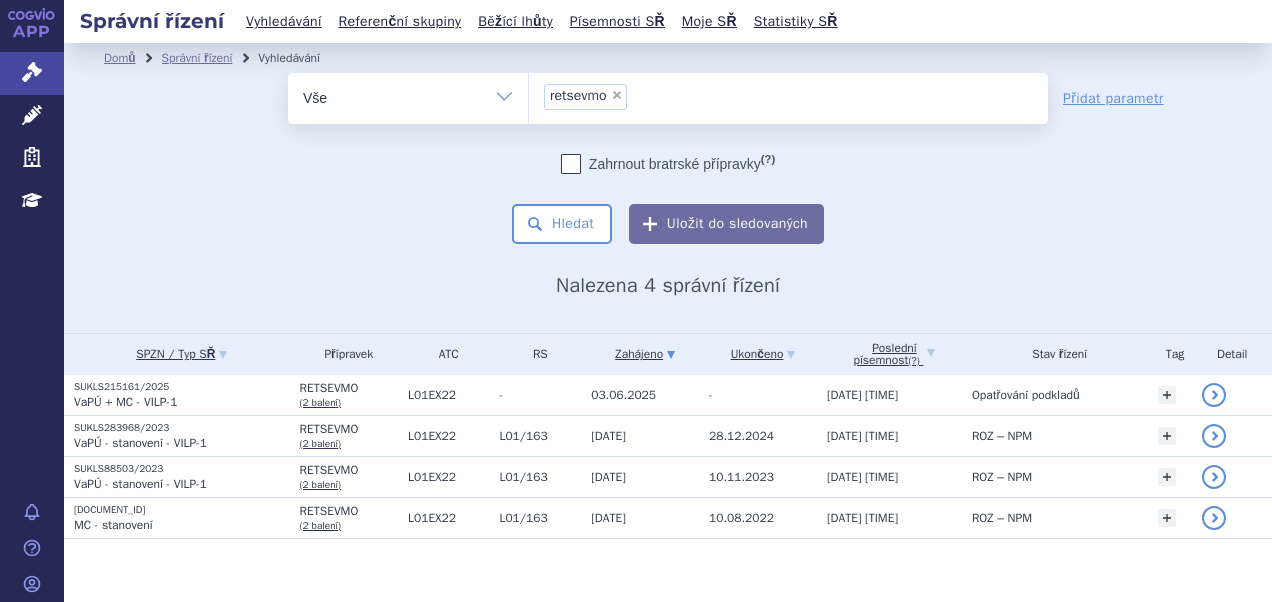 scroll, scrollTop: 0, scrollLeft: 0, axis: both 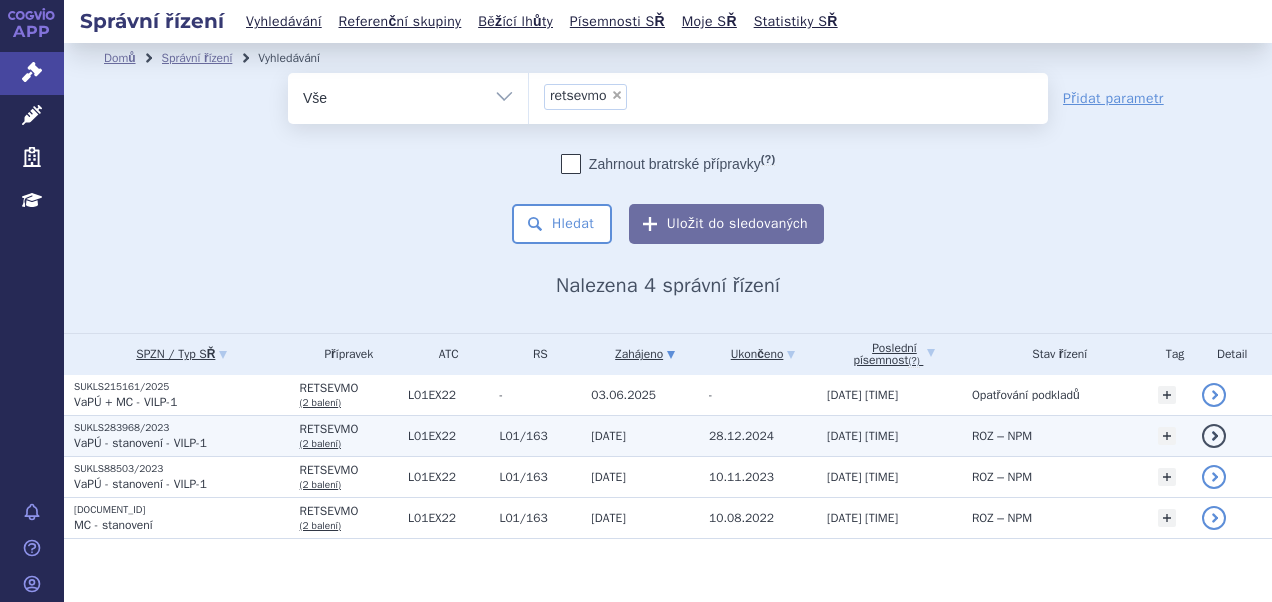 click on "SUKLS283968/2023" at bounding box center (182, 428) 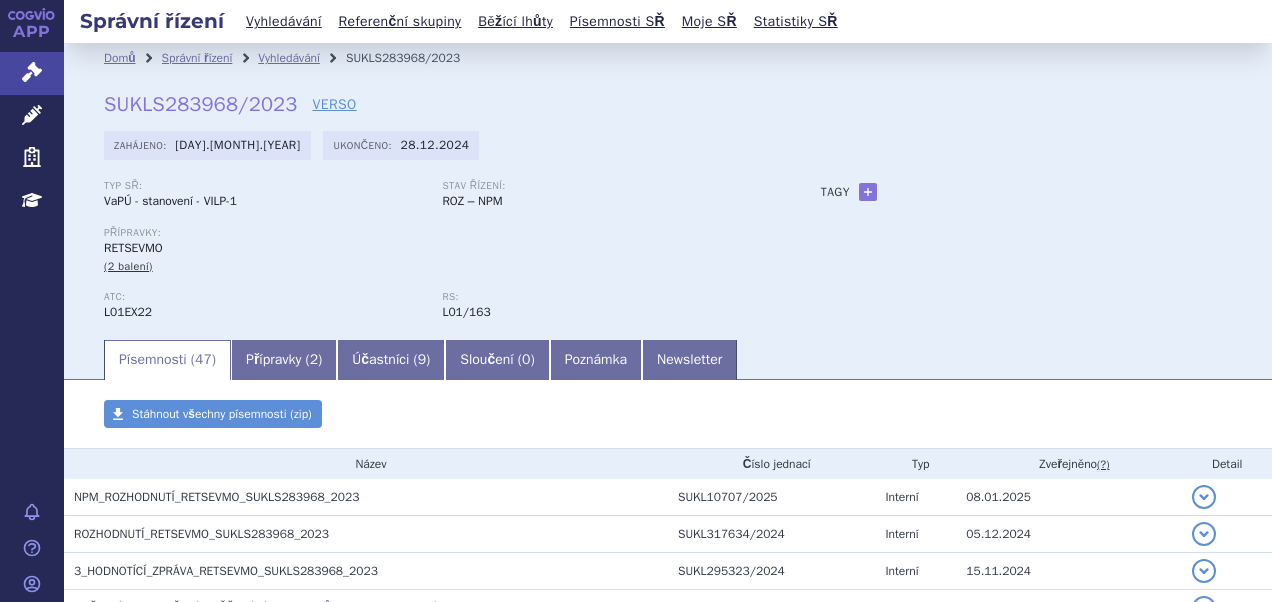 scroll, scrollTop: 0, scrollLeft: 0, axis: both 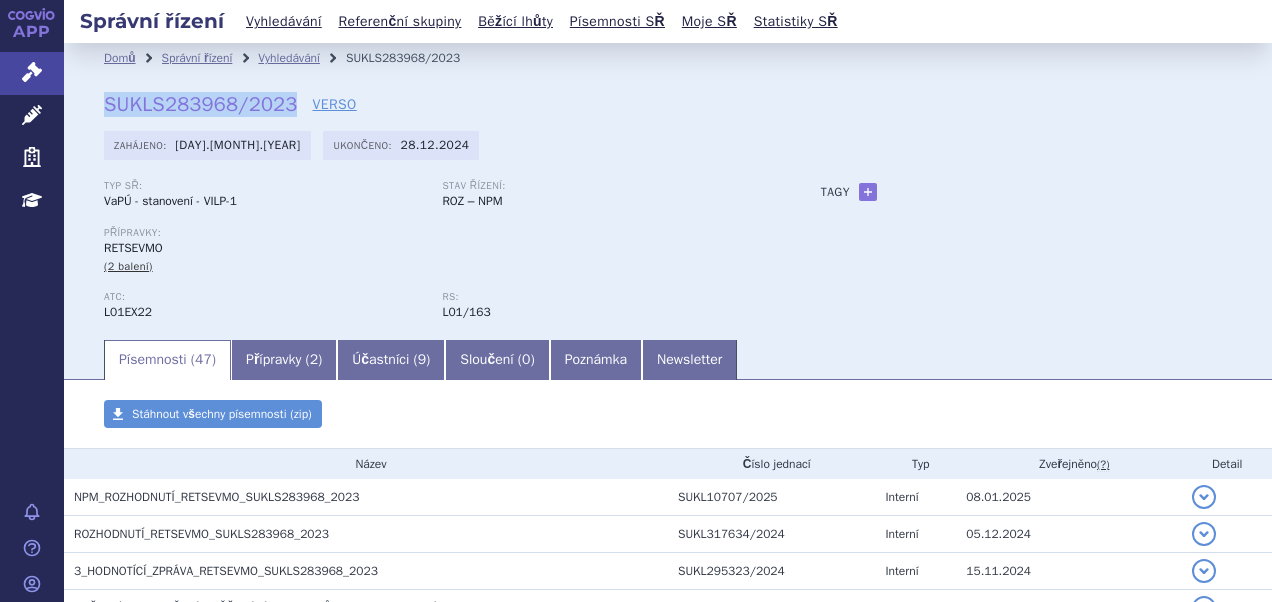 drag, startPoint x: 105, startPoint y: 100, endPoint x: 288, endPoint y: 96, distance: 183.04372 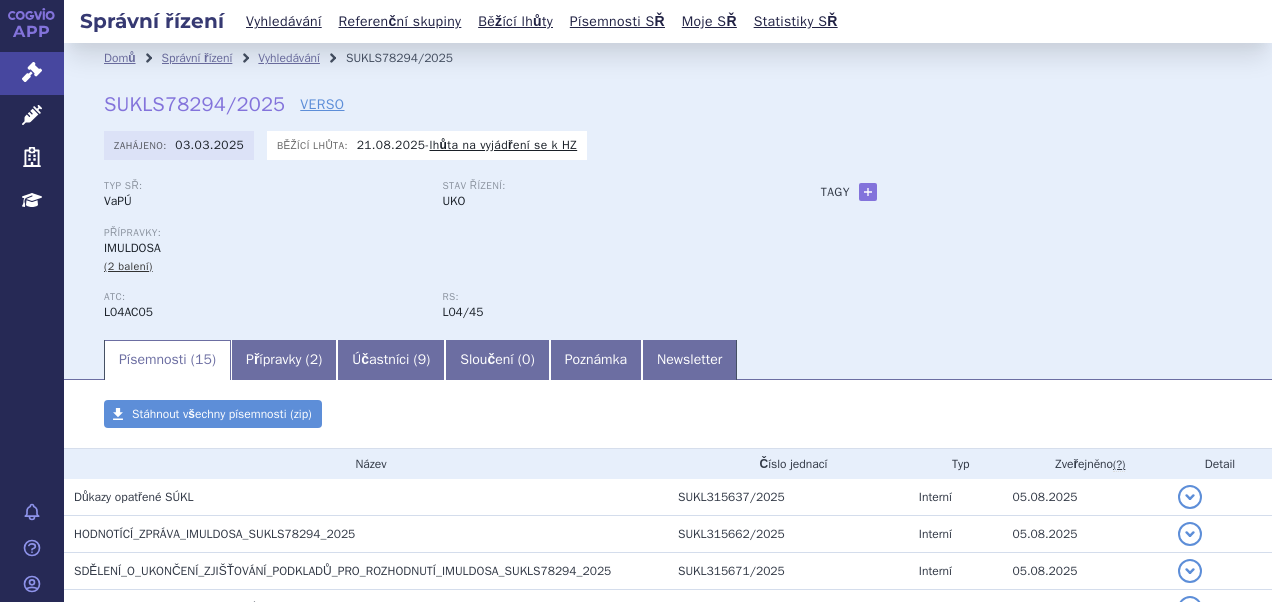 scroll, scrollTop: 0, scrollLeft: 0, axis: both 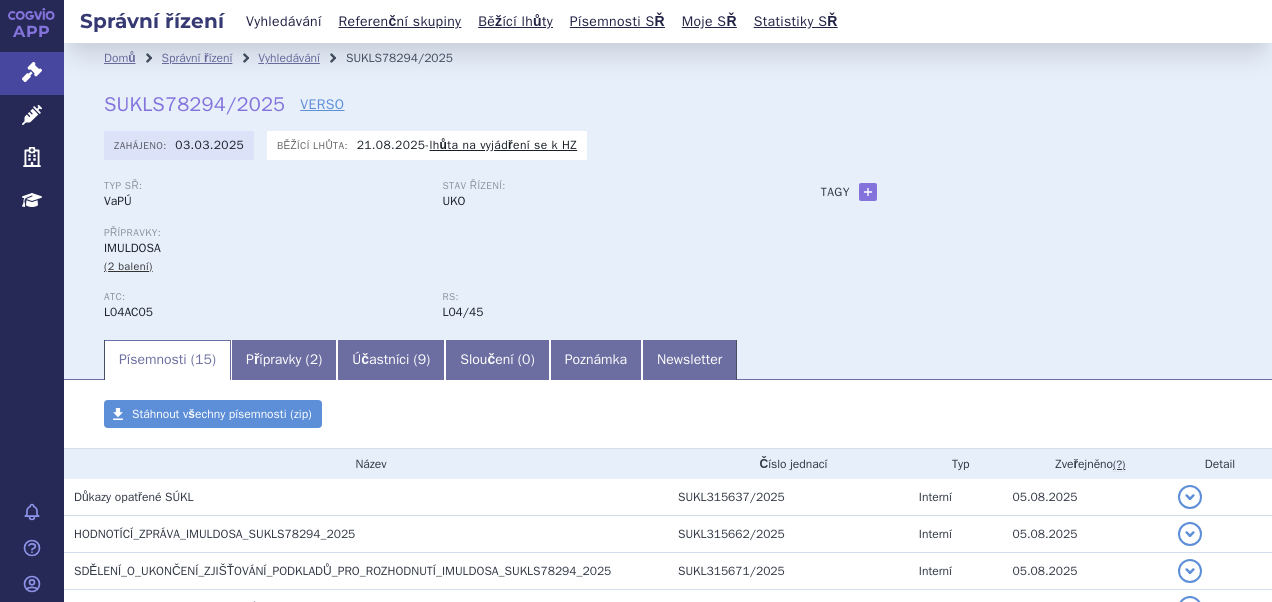 click on "Vyhledávání" at bounding box center (284, 21) 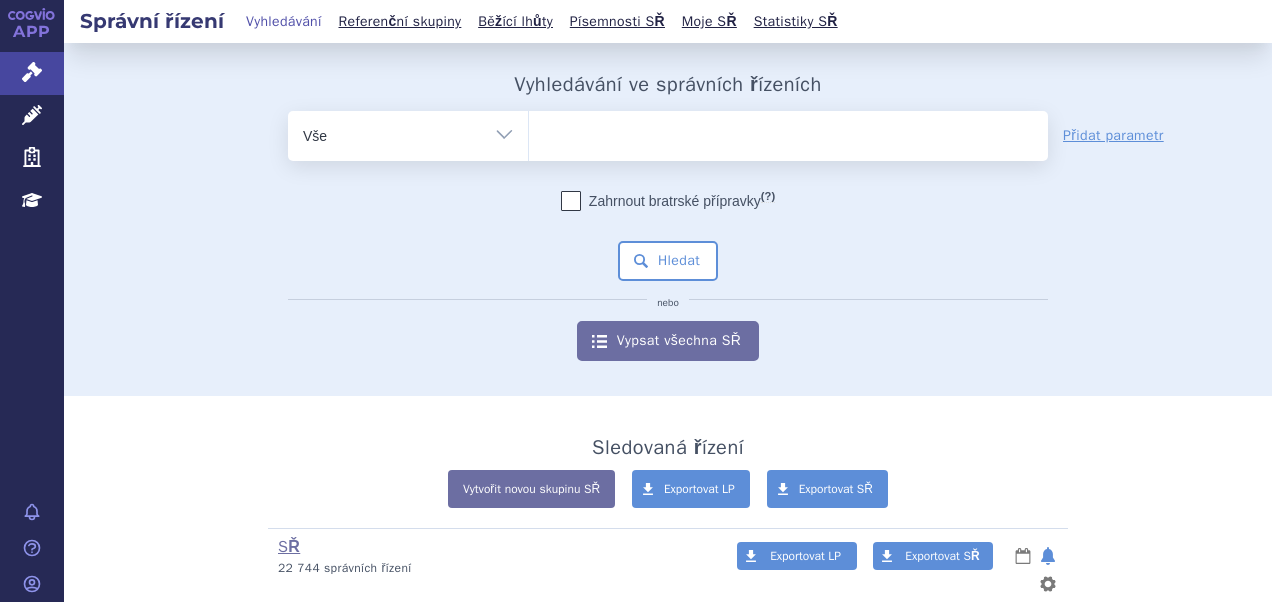 scroll, scrollTop: 0, scrollLeft: 0, axis: both 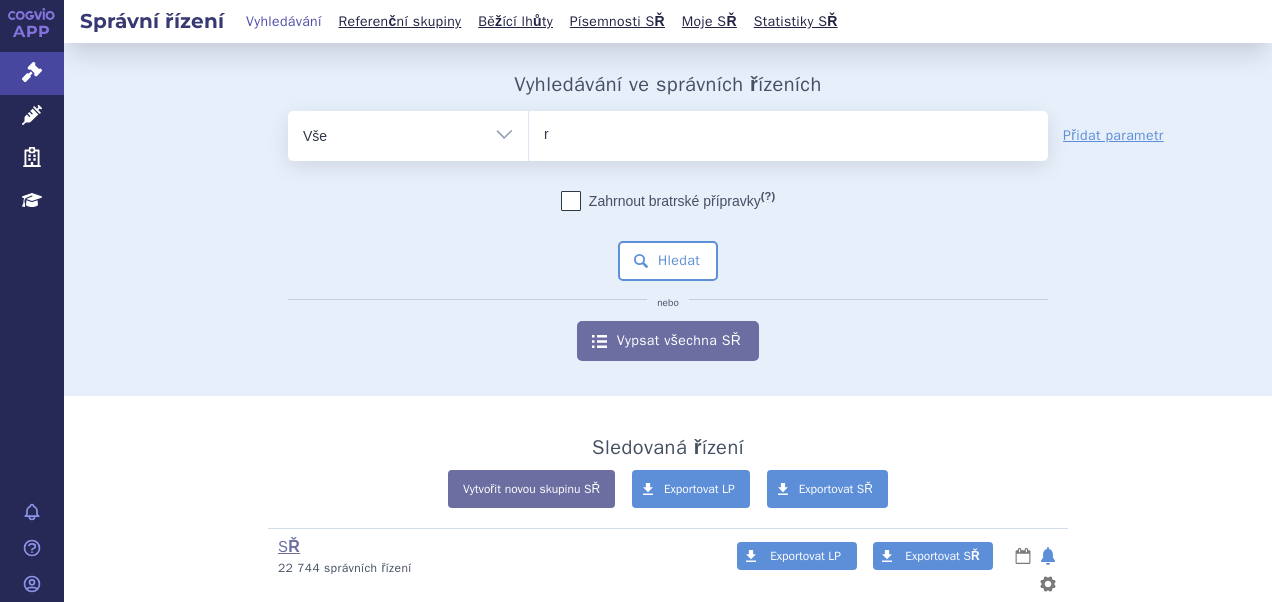type on "re" 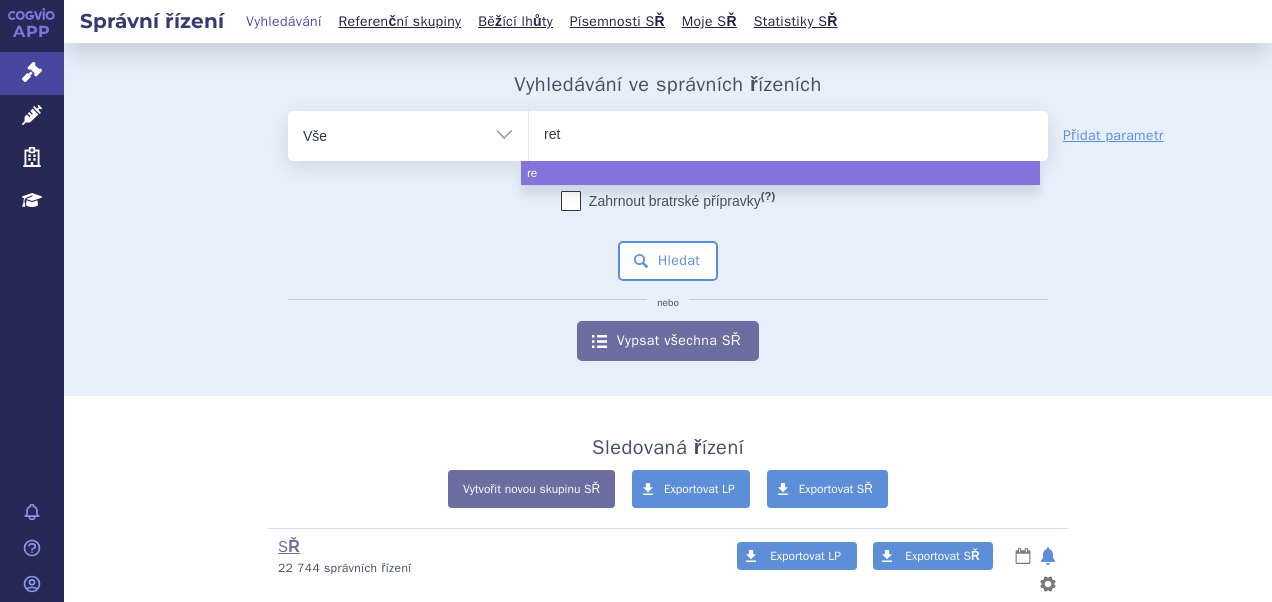 type on "rets" 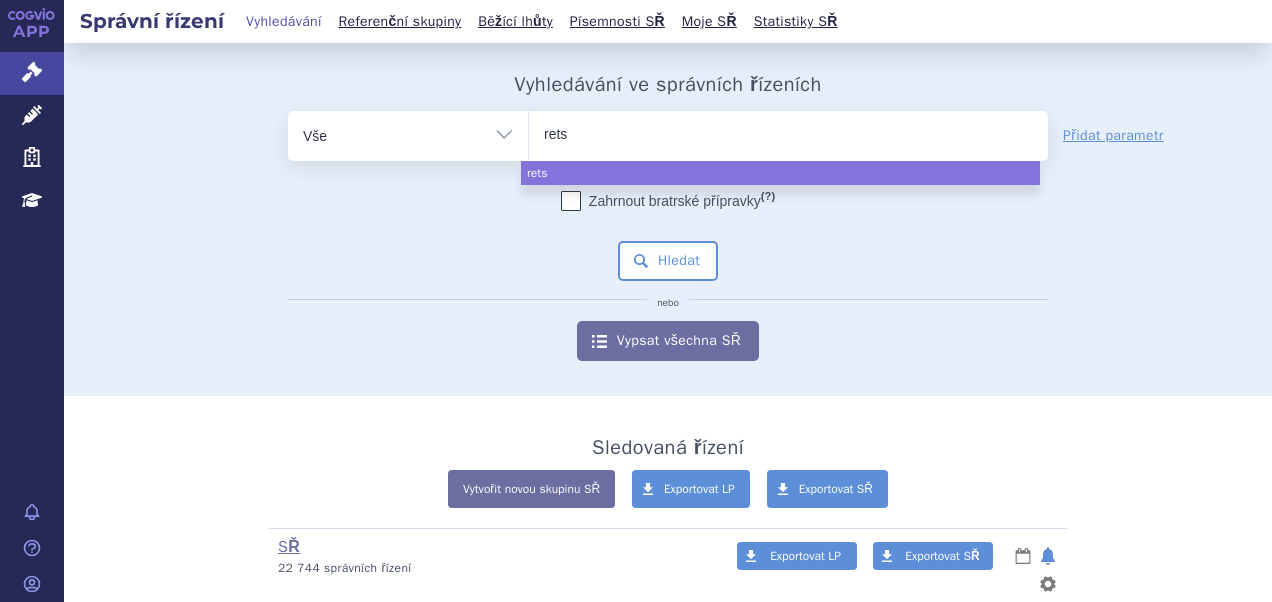 type on "retse" 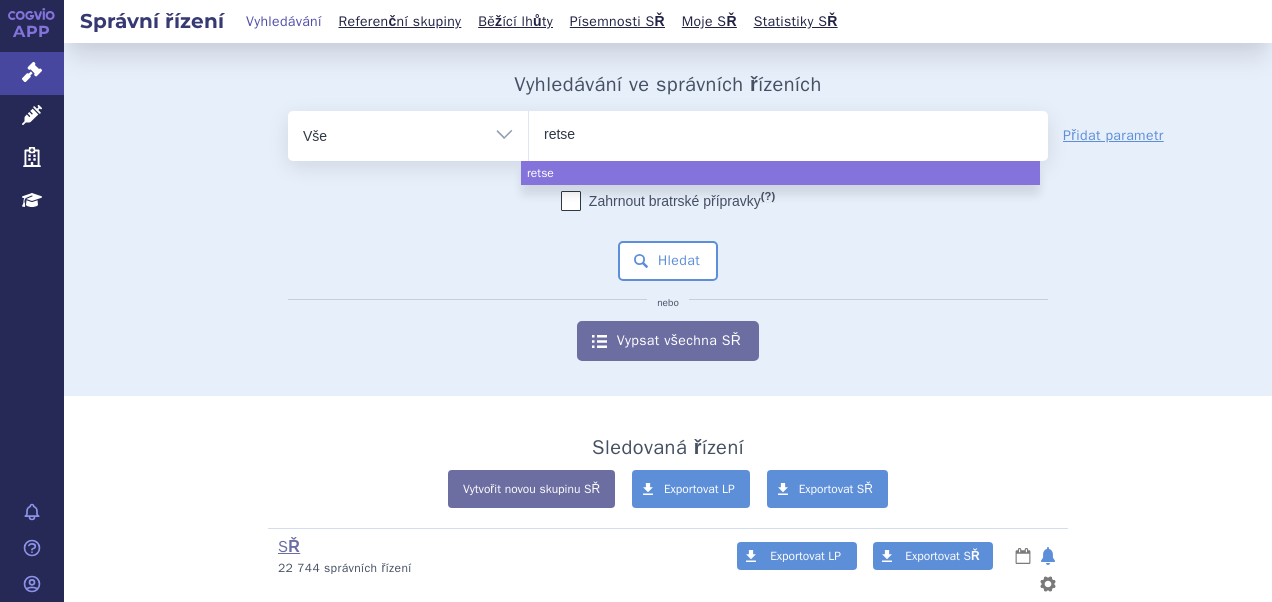 type on "retsev" 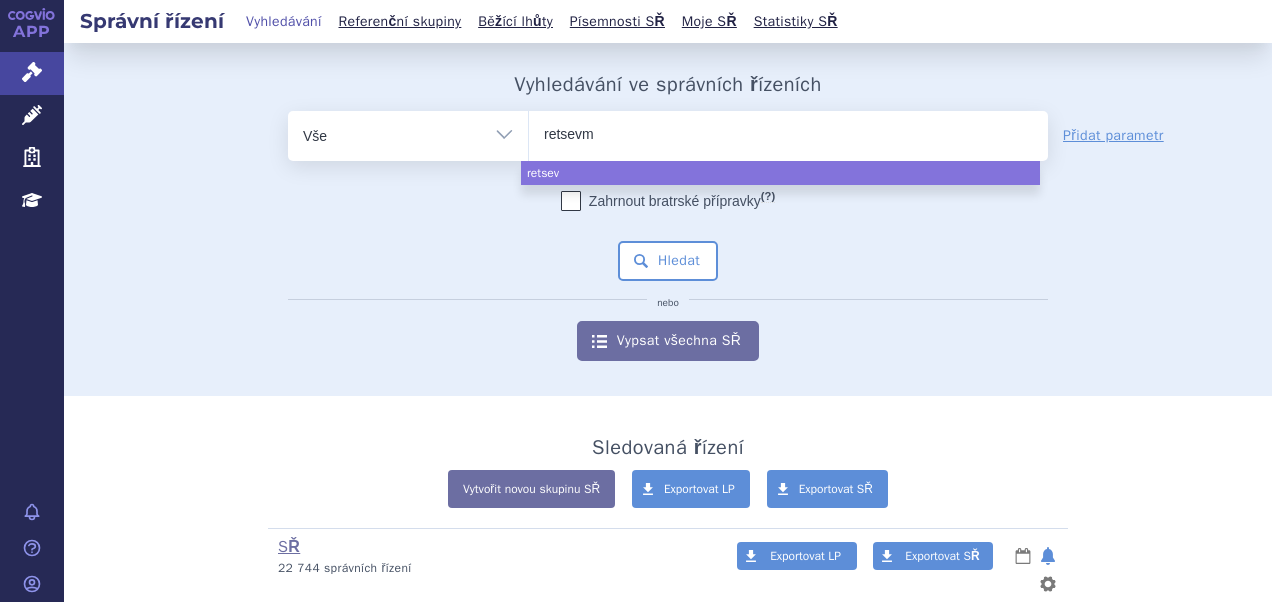 type on "retsevmo" 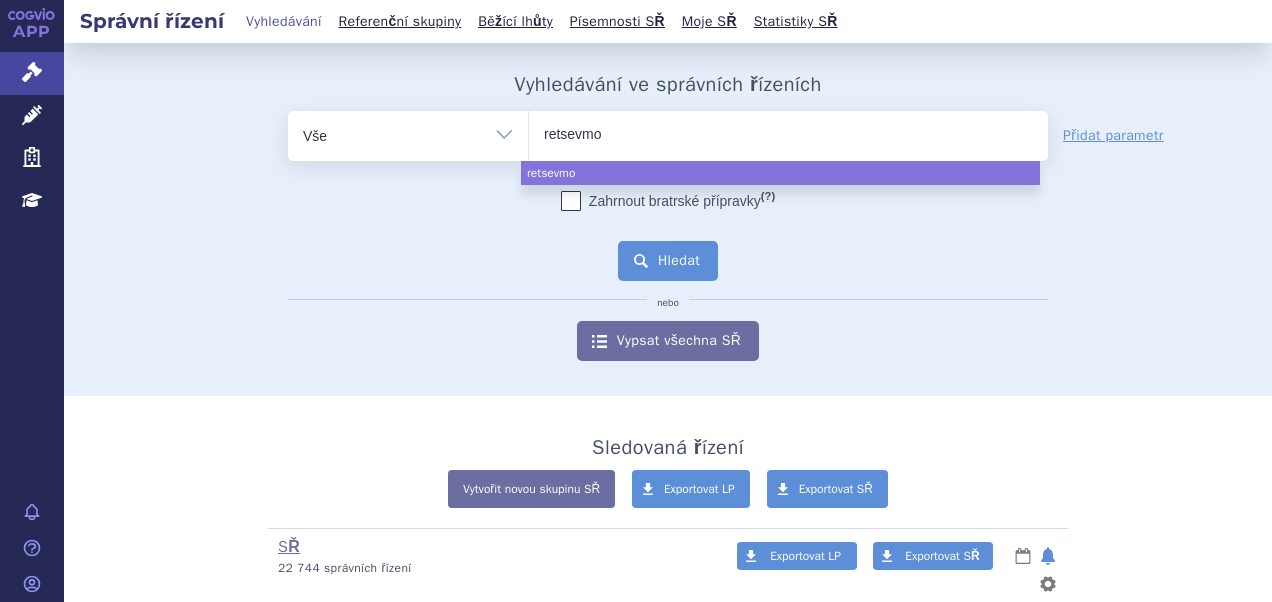 select on "retsevmo" 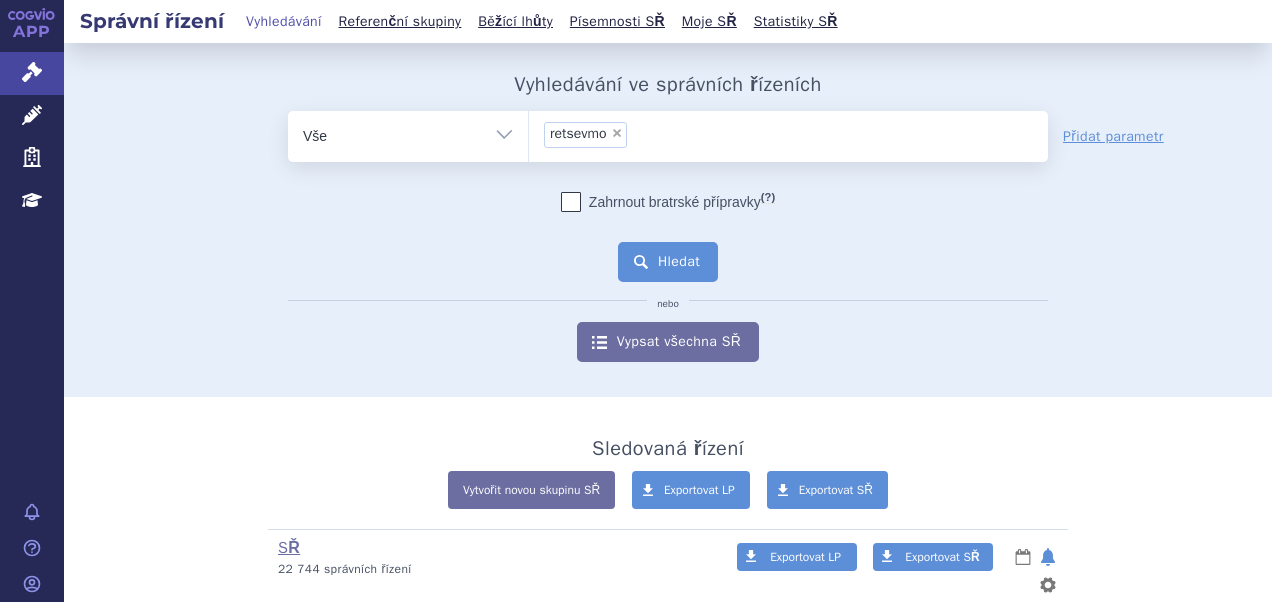 click on "Hledat" at bounding box center (668, 262) 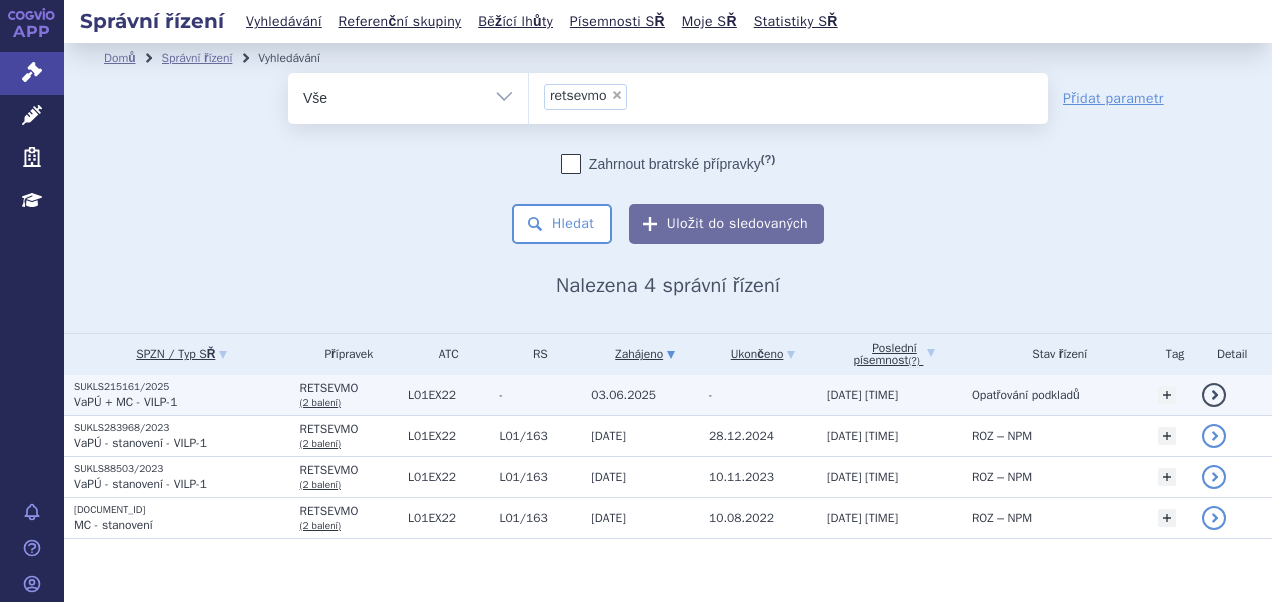 scroll, scrollTop: 0, scrollLeft: 0, axis: both 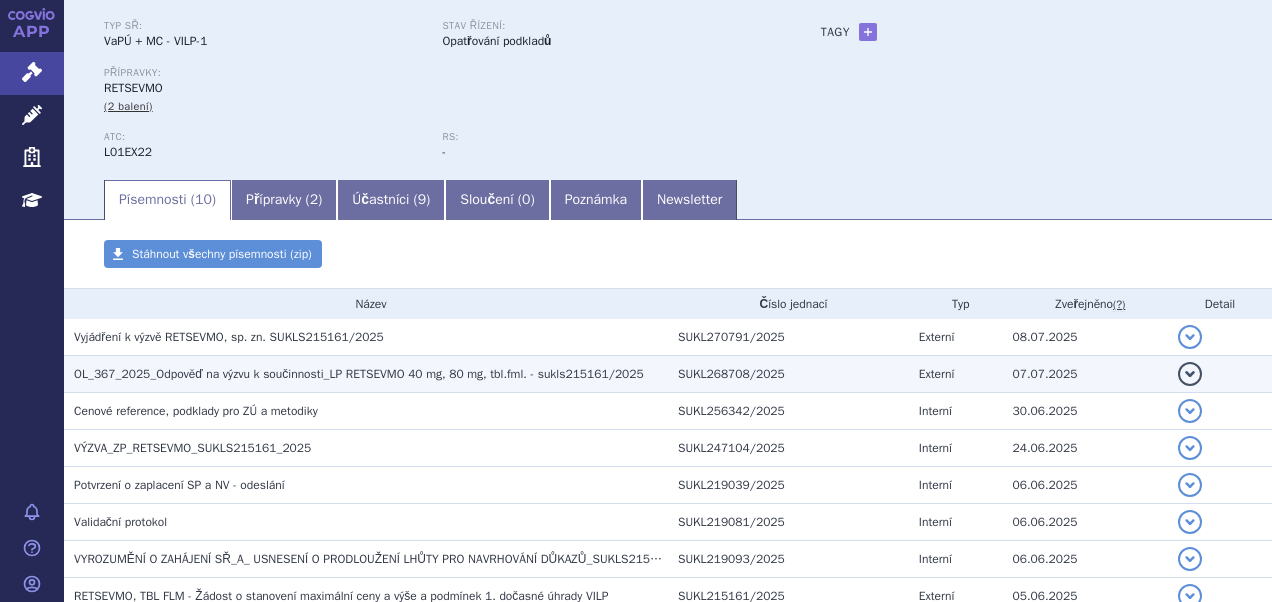 click on "OL_367_2025_Odpověď na výzvu k součinnosti_LP RETSEVMO 40 mg, 80 mg, tbl.fml. - sukls215161/2025" at bounding box center [366, 374] 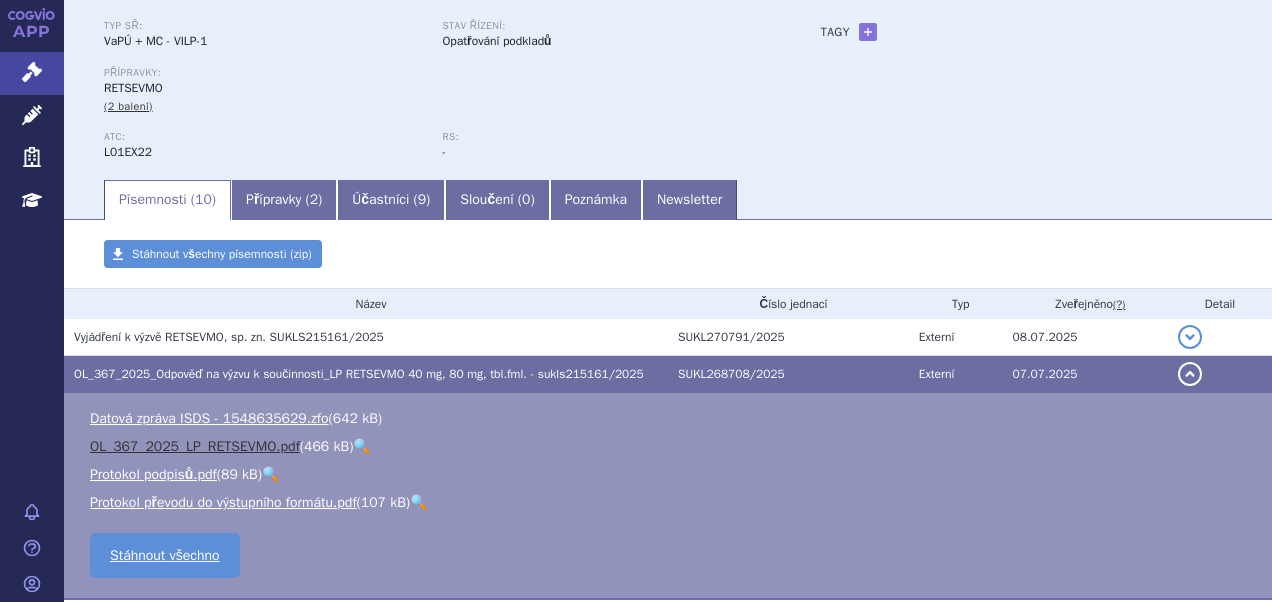 click on "OL_367_2025_LP_RETSEVMO.pdf" at bounding box center [195, 446] 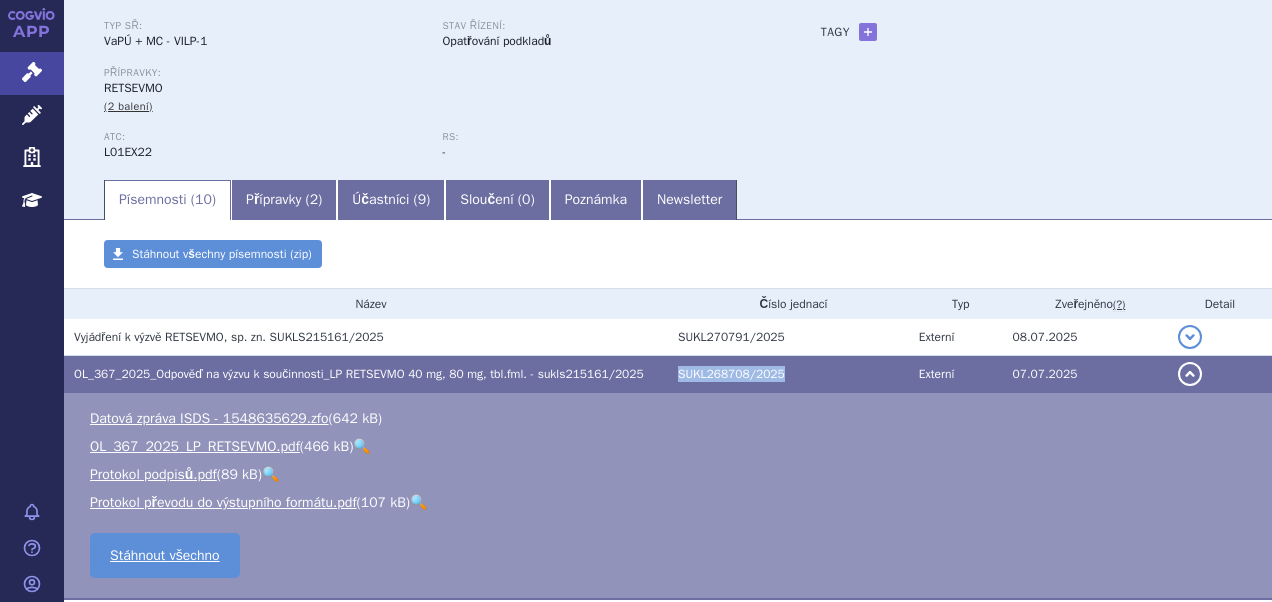 drag, startPoint x: 668, startPoint y: 374, endPoint x: 774, endPoint y: 383, distance: 106.381386 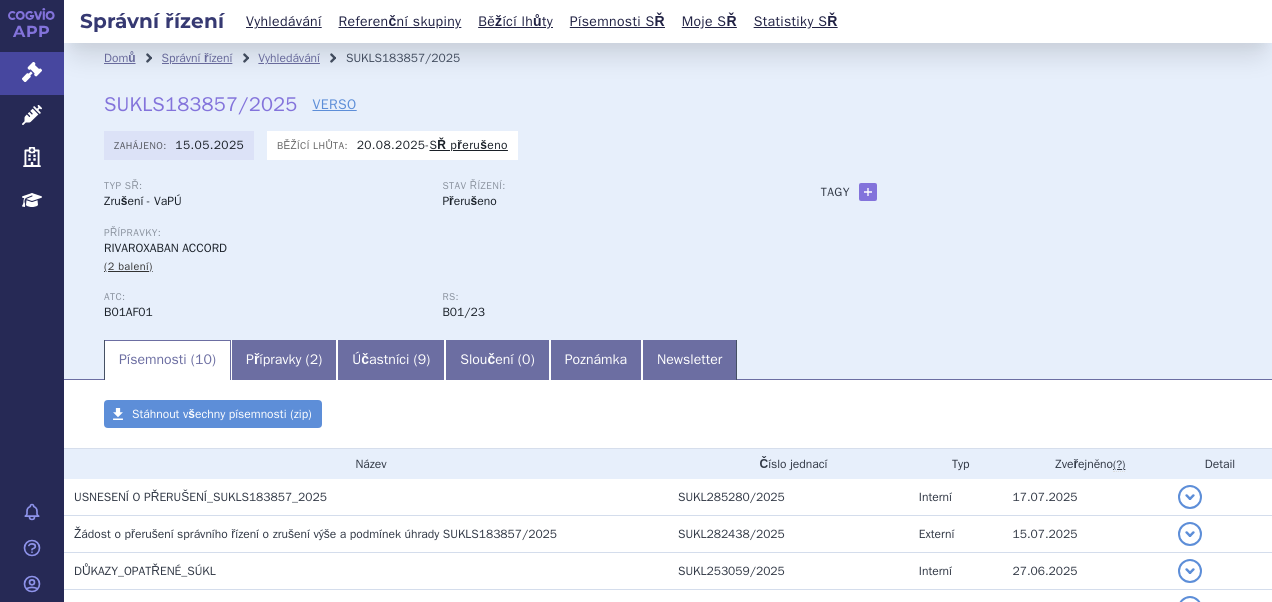scroll, scrollTop: 0, scrollLeft: 0, axis: both 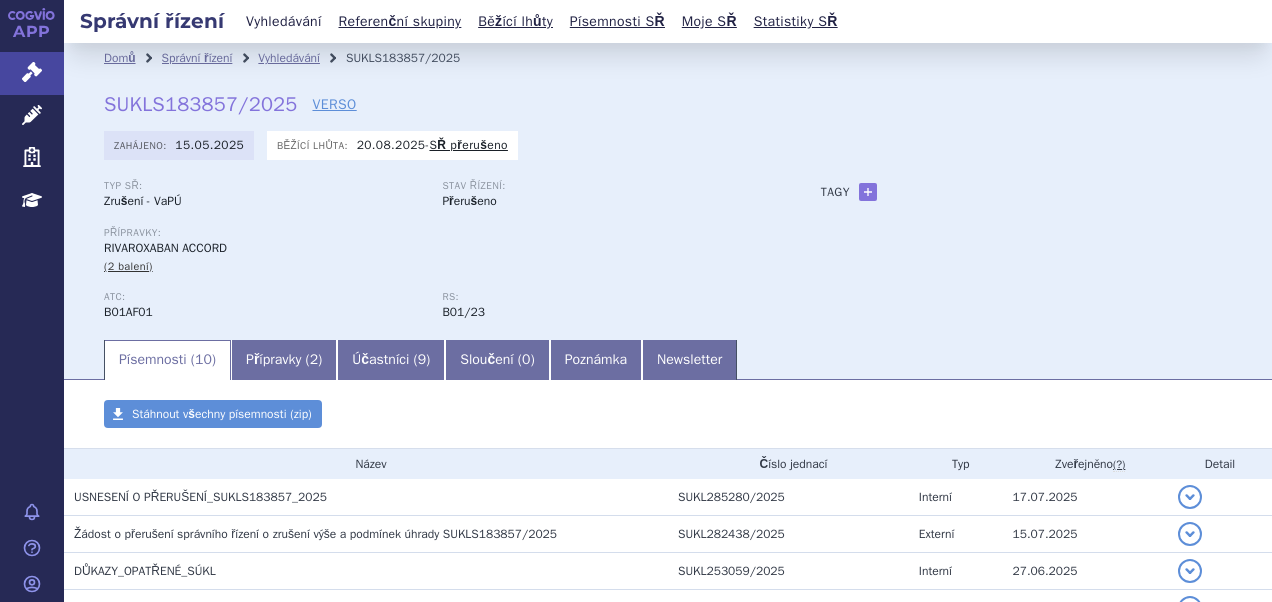 click on "Vyhledávání" at bounding box center [284, 21] 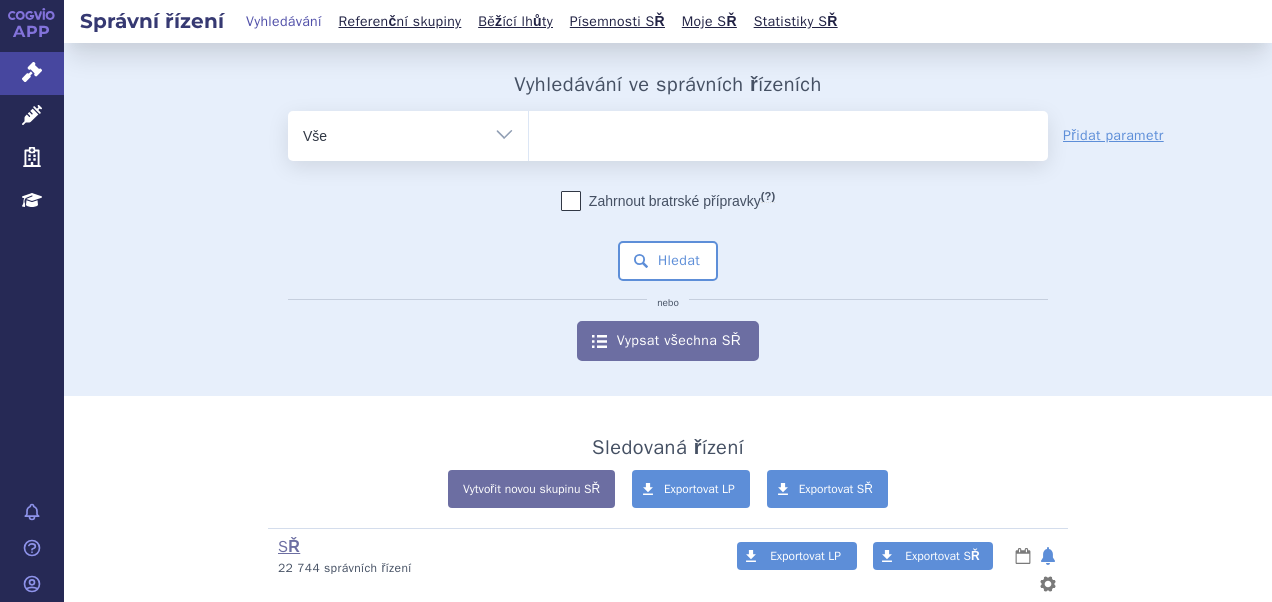 scroll, scrollTop: 0, scrollLeft: 0, axis: both 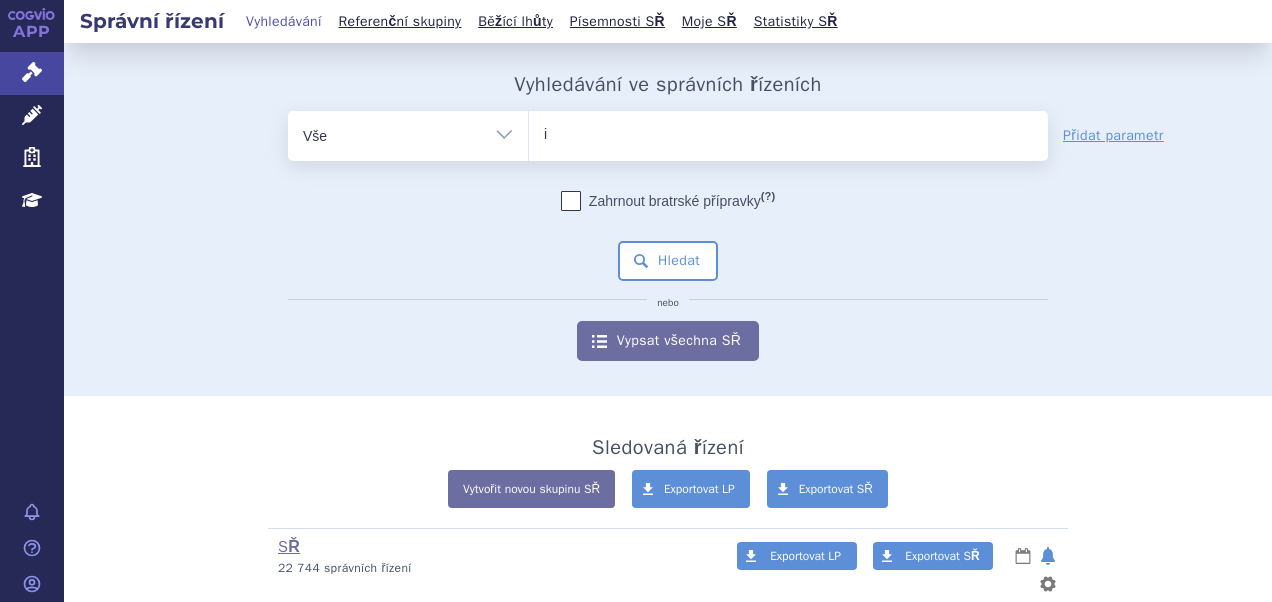 type on "ib" 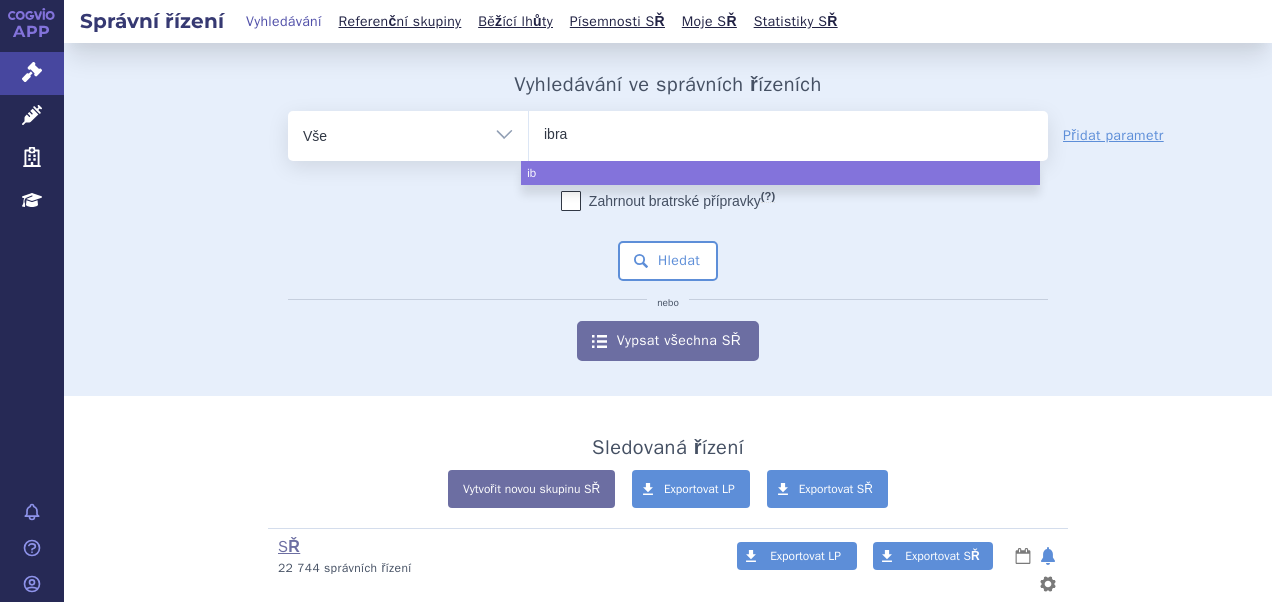 type on "ibran" 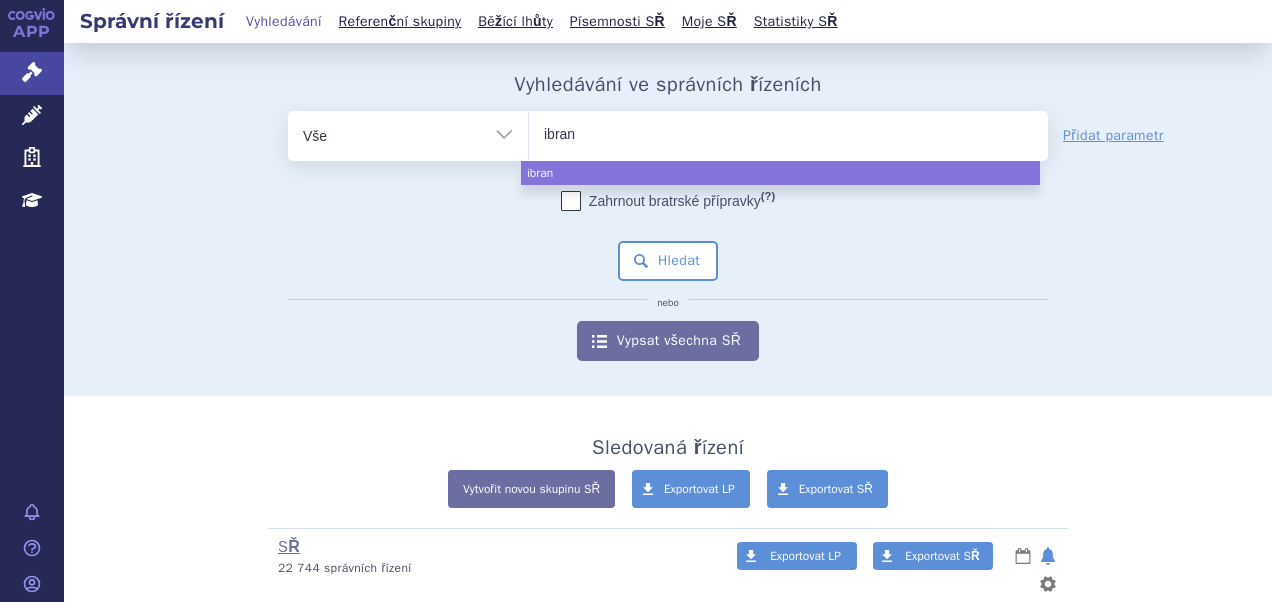 type on "ibranc" 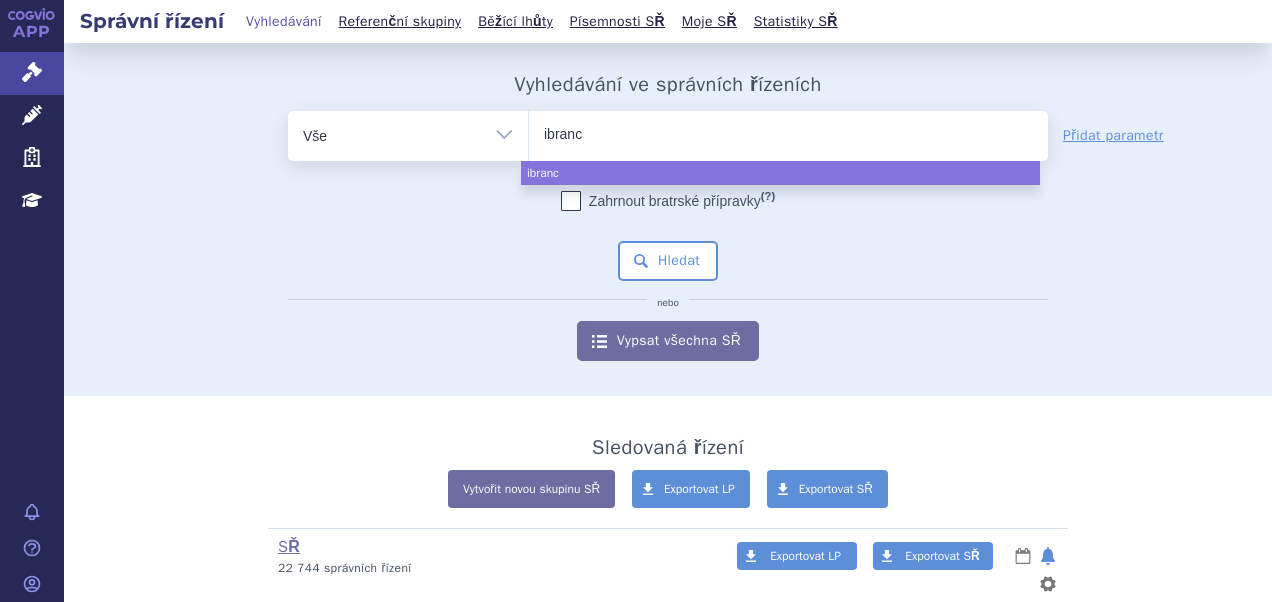 type on "ibrance" 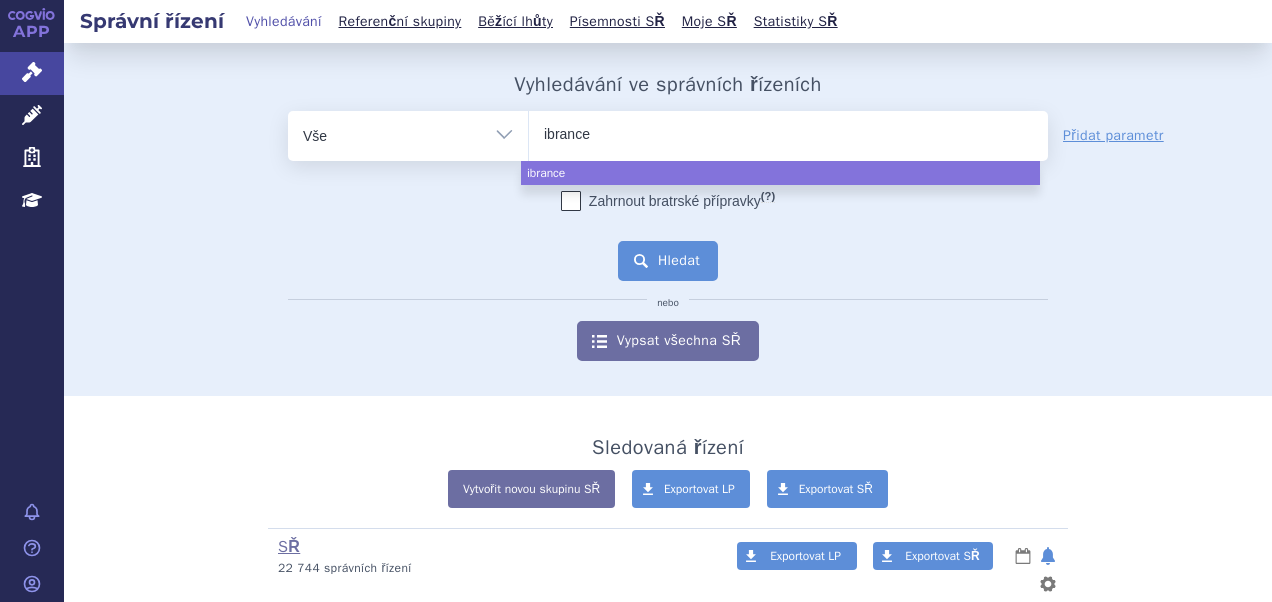 select on "ibrance" 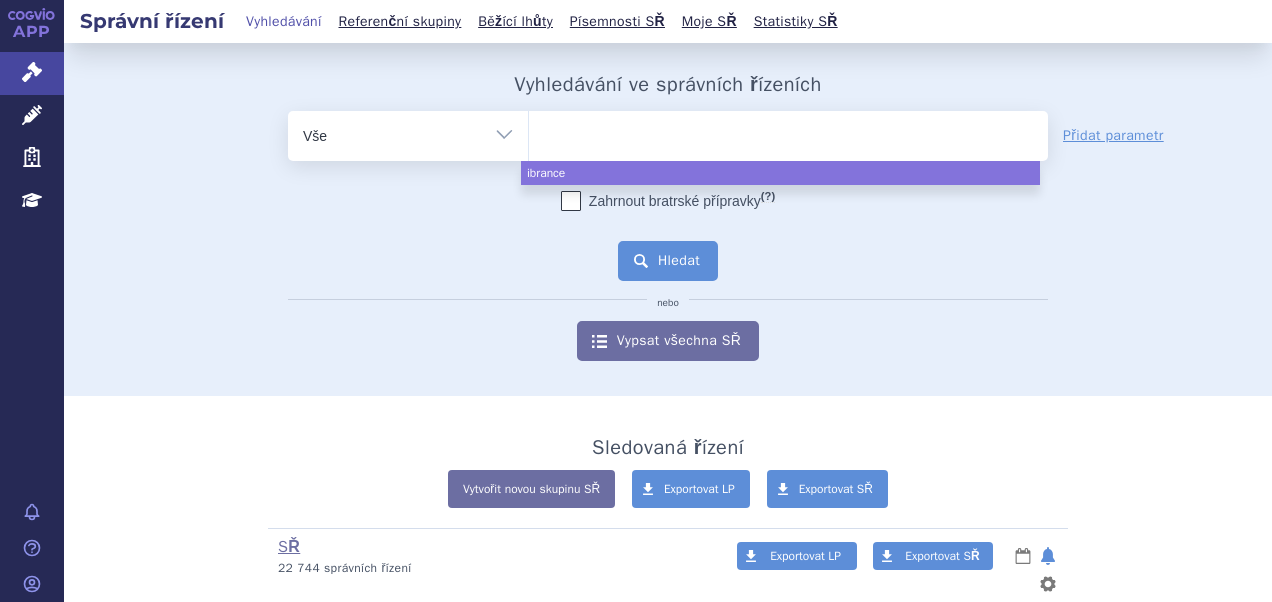 click on "Hledat" at bounding box center [668, 261] 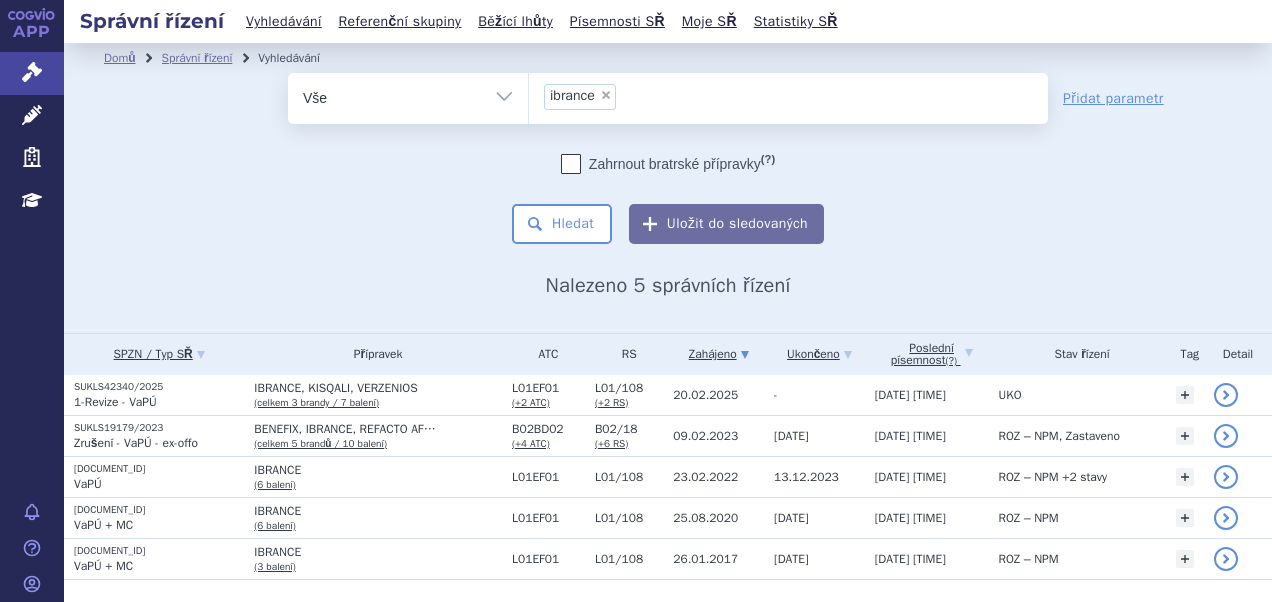 scroll, scrollTop: 0, scrollLeft: 0, axis: both 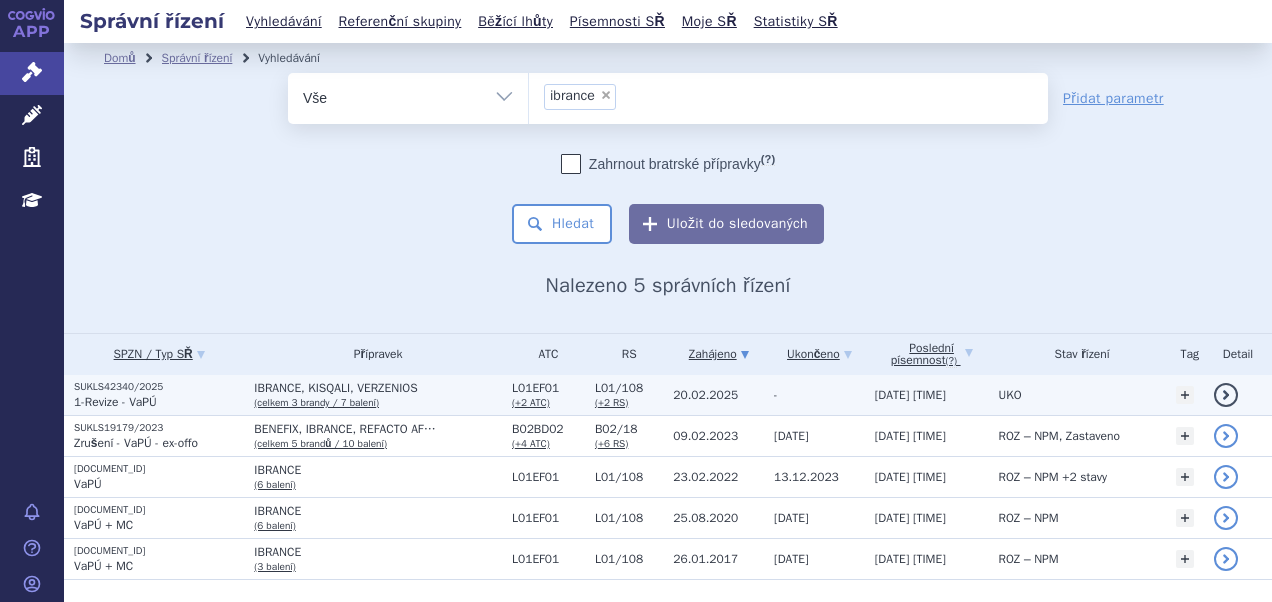 click on "SUKLS42340/2025" at bounding box center [159, 387] 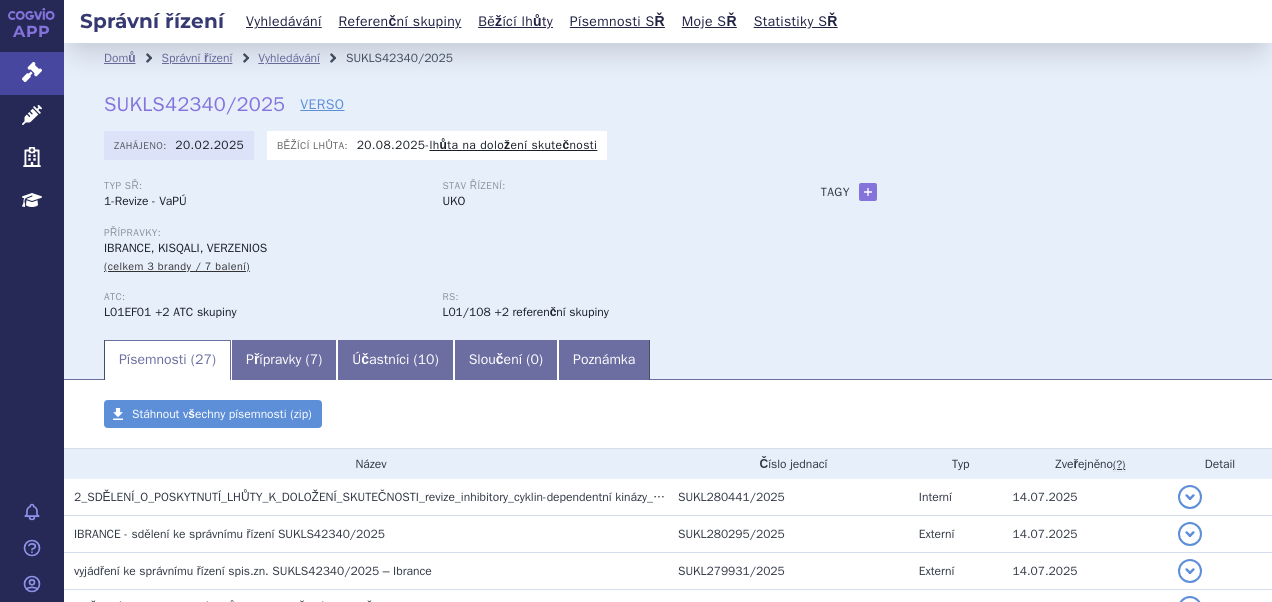 scroll, scrollTop: 0, scrollLeft: 0, axis: both 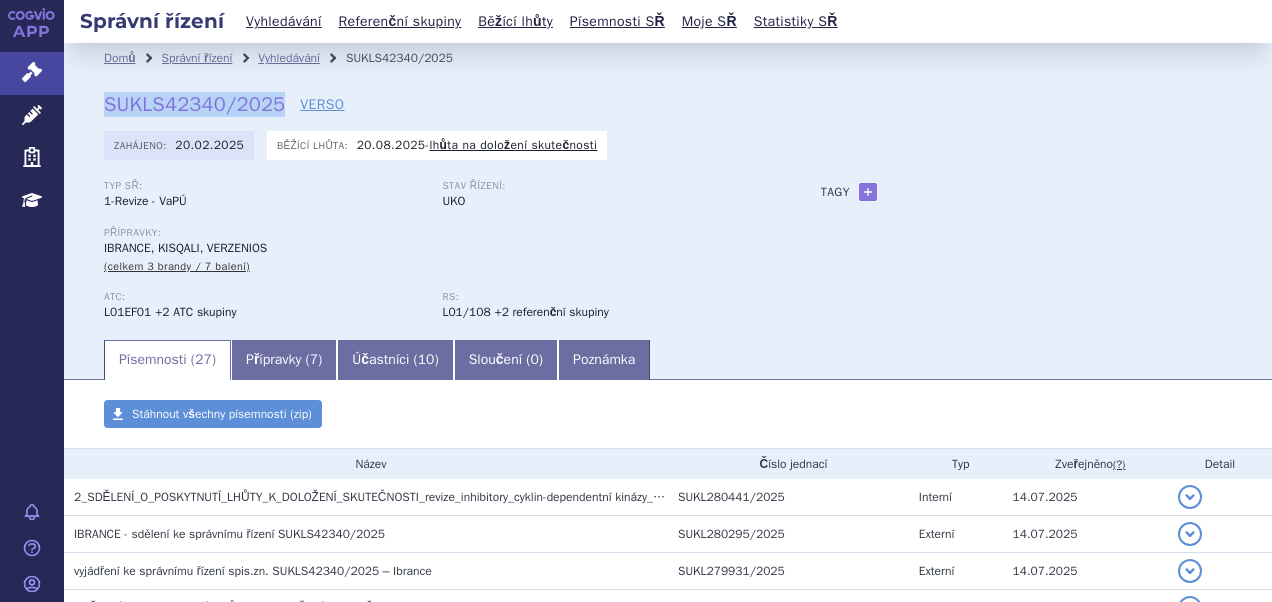 drag, startPoint x: 107, startPoint y: 104, endPoint x: 278, endPoint y: 102, distance: 171.01169 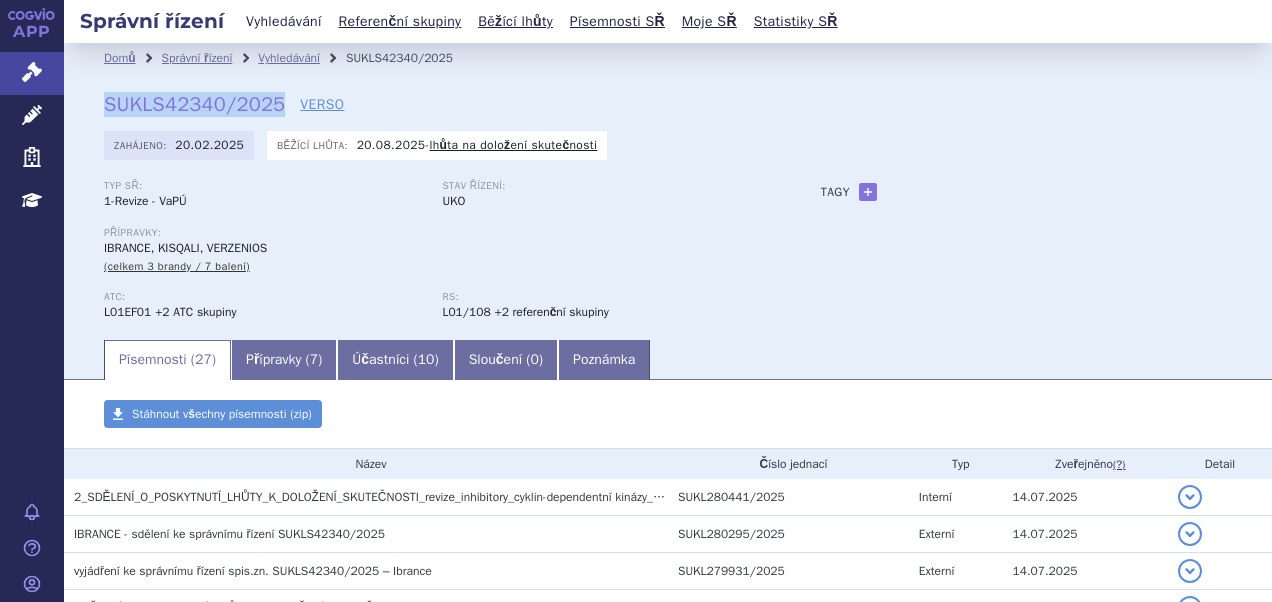 click on "Vyhledávání" at bounding box center [284, 21] 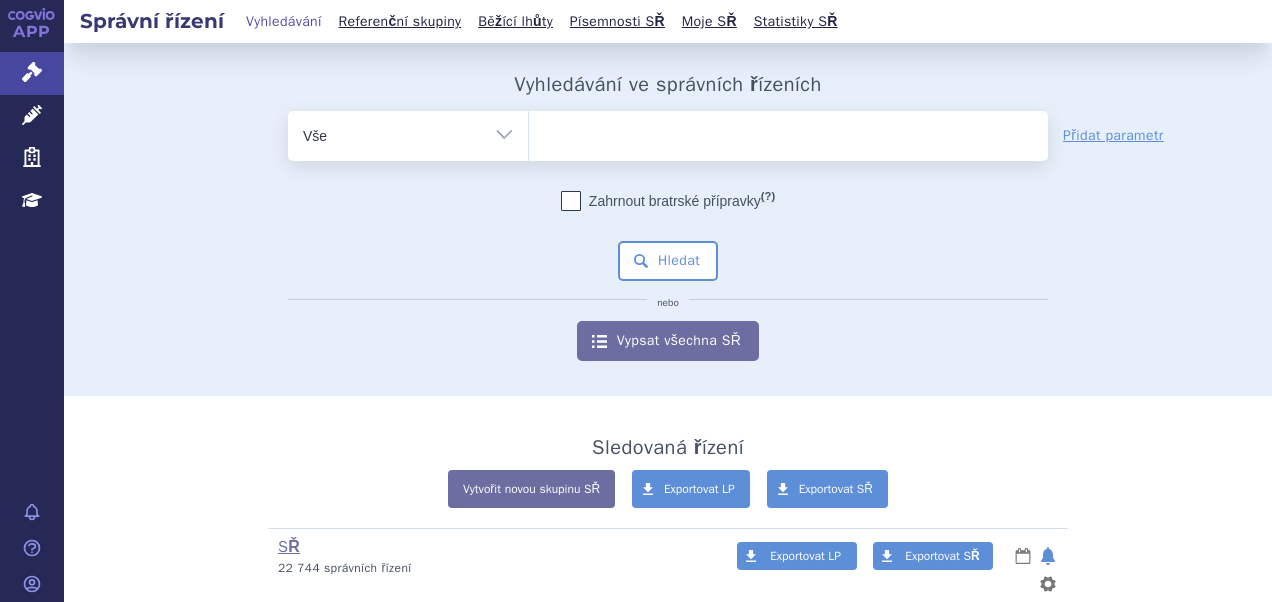 scroll, scrollTop: 0, scrollLeft: 0, axis: both 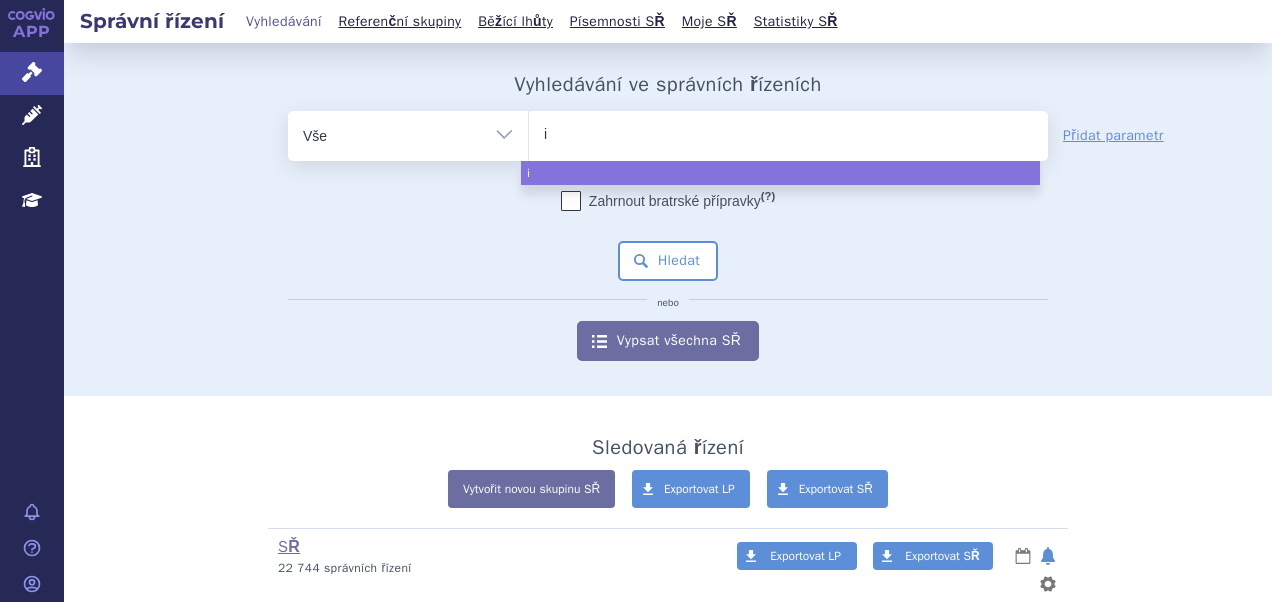 type on "is" 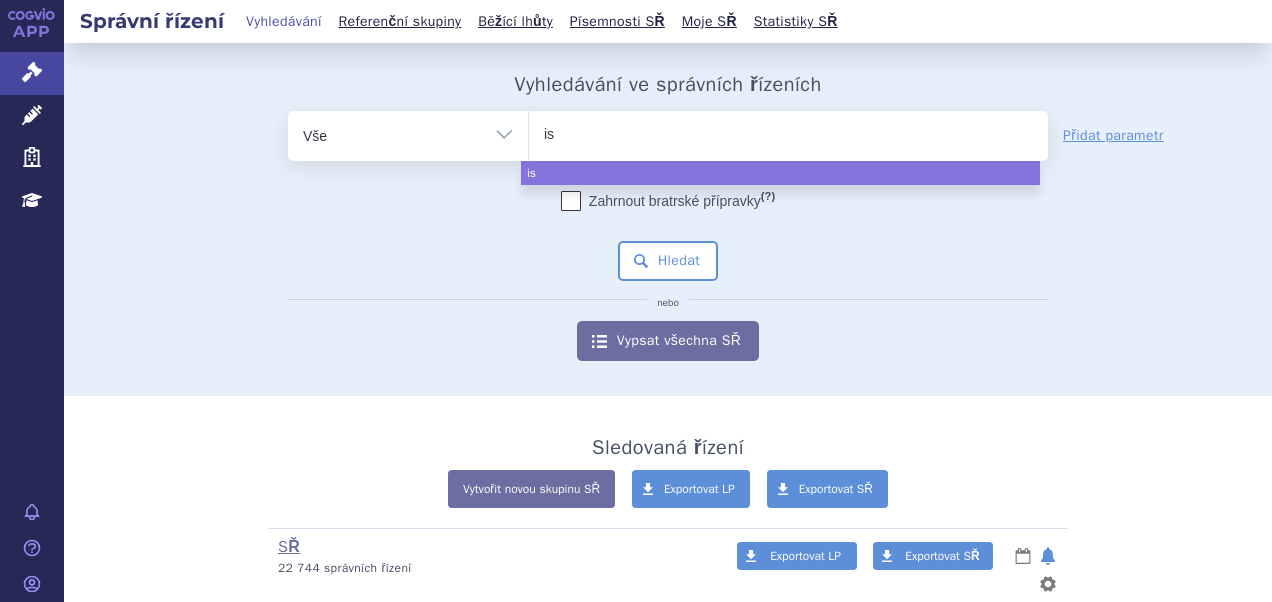 type on "isq" 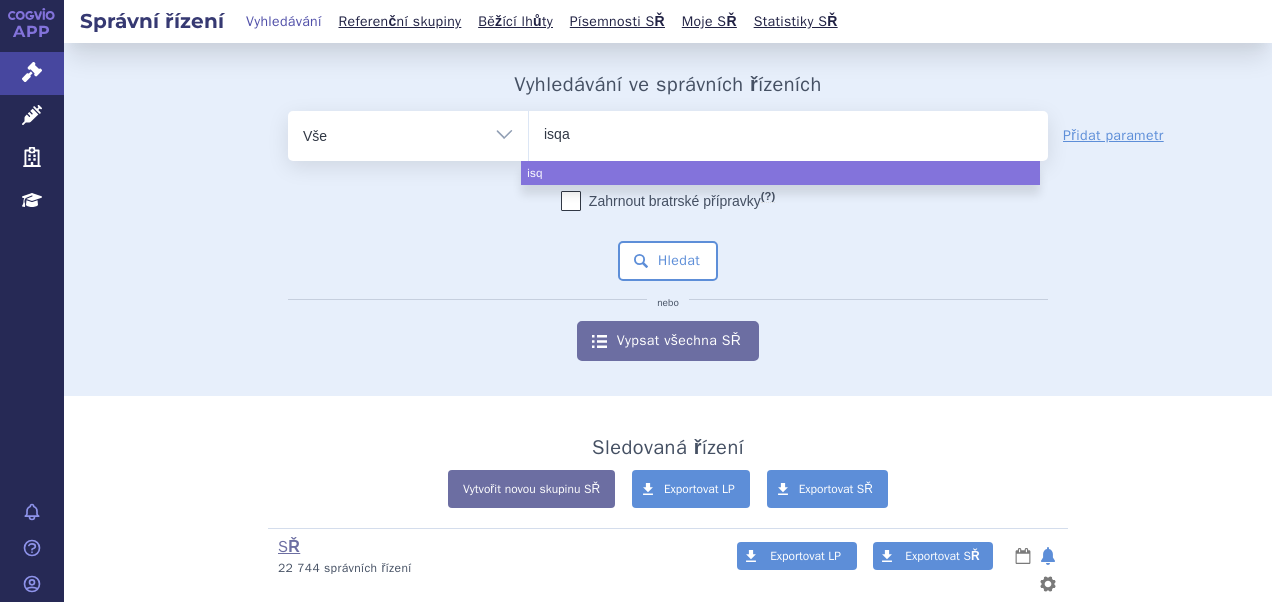 type on "isqal" 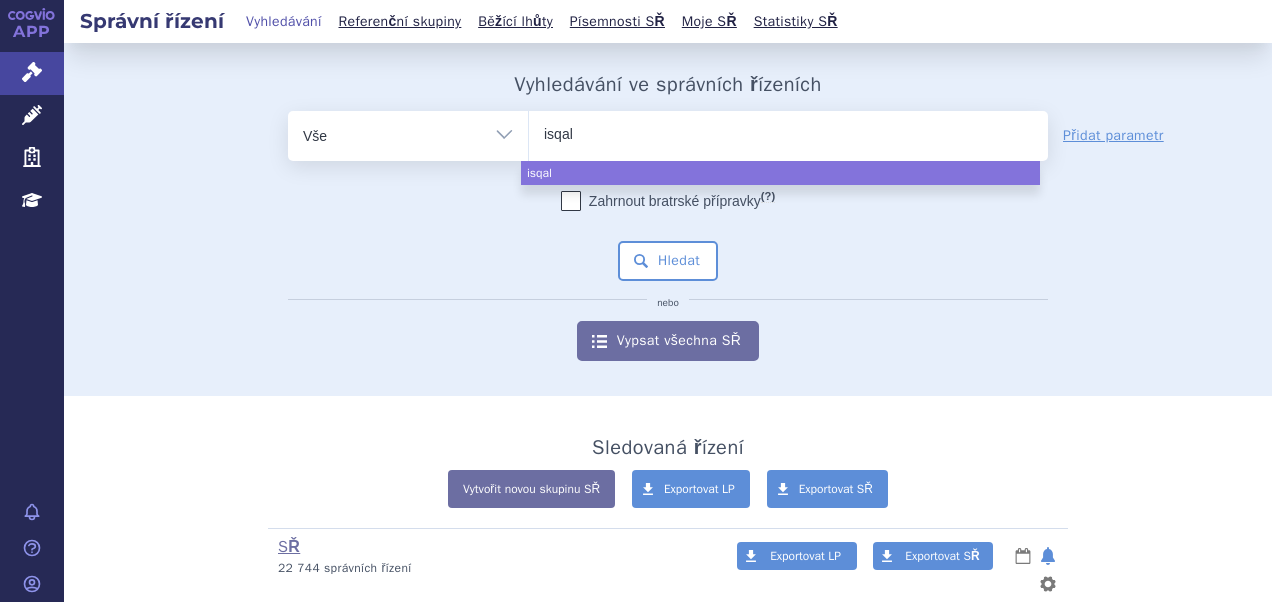 type on "isqali" 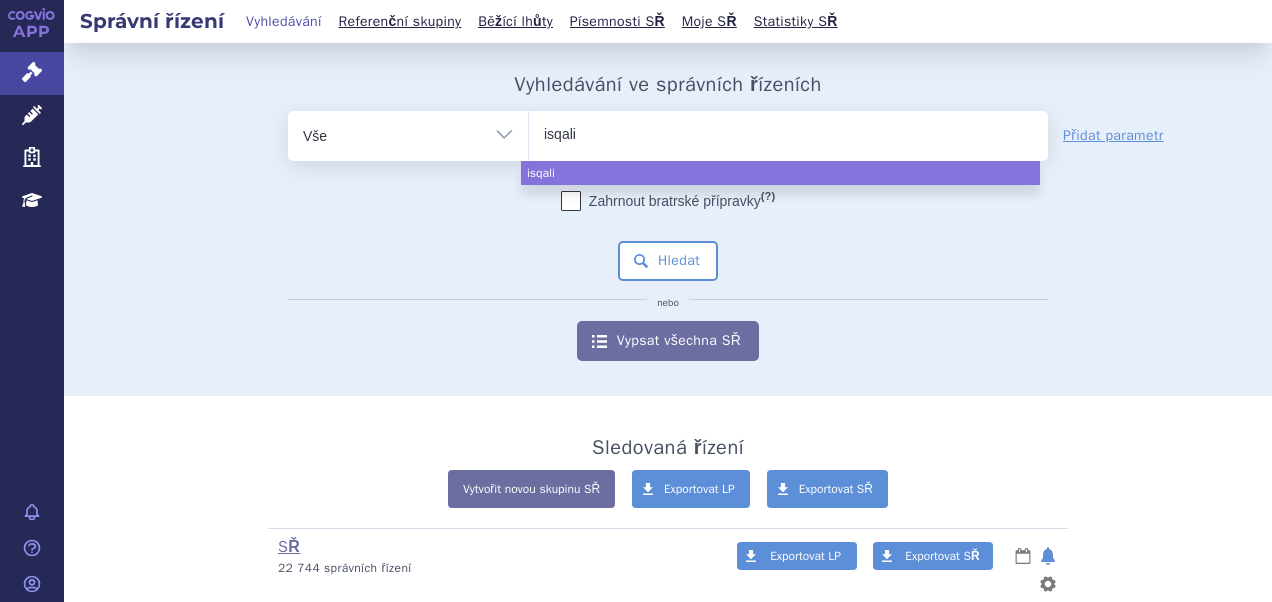 type on "isqal" 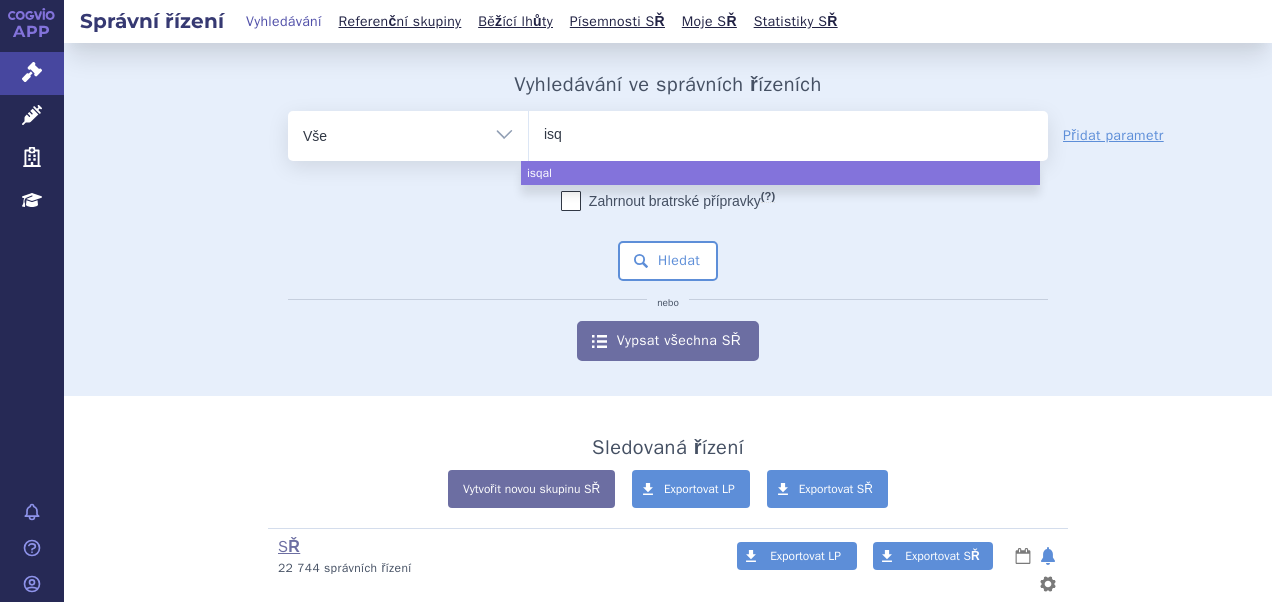 type on "is" 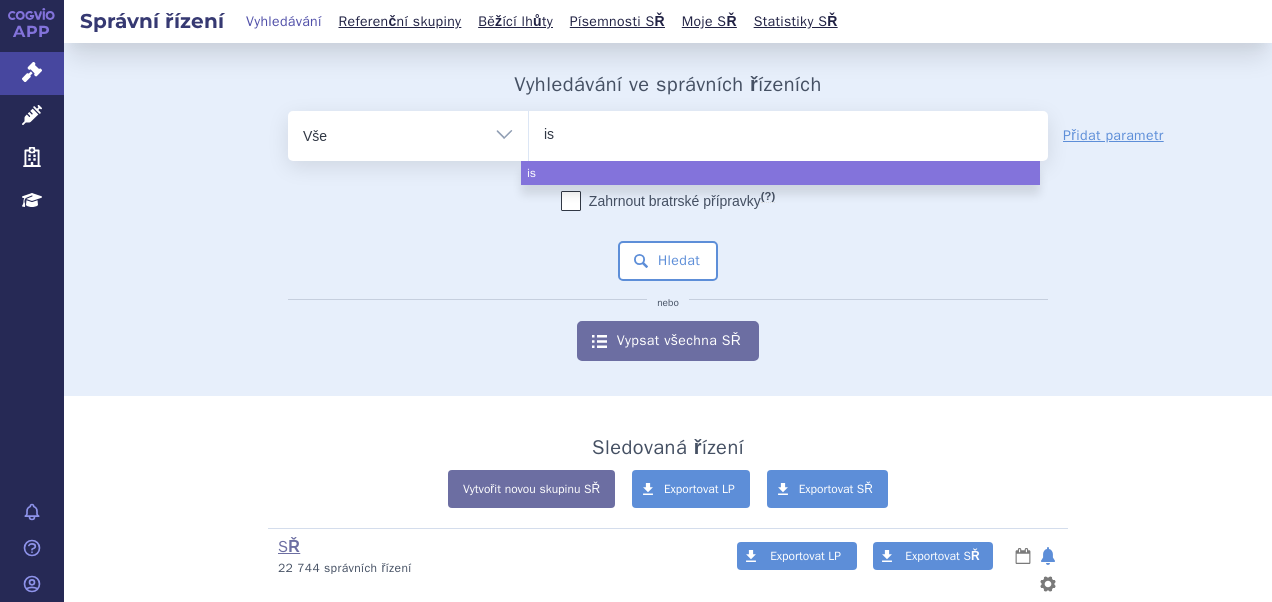 type on "i" 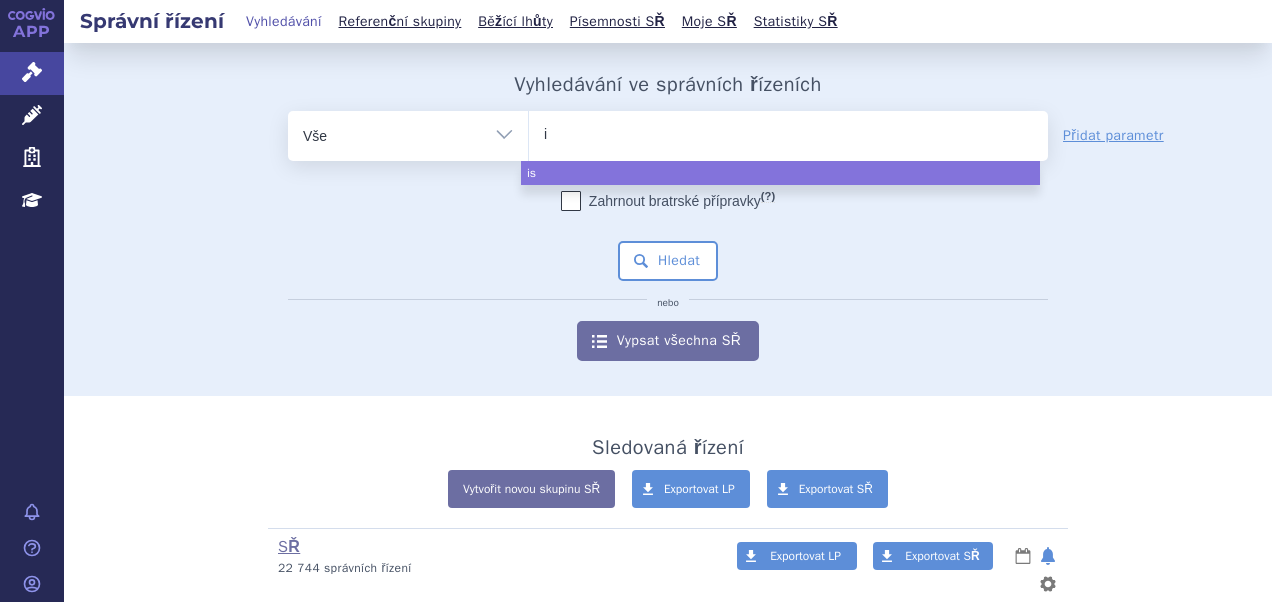 type 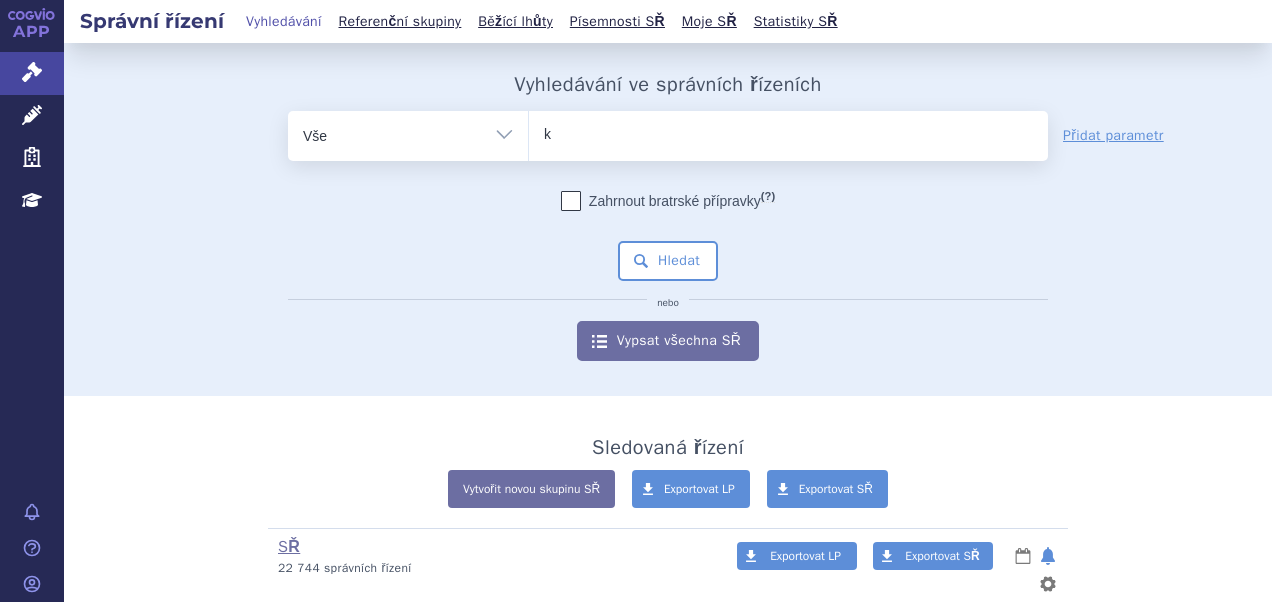type on "ks" 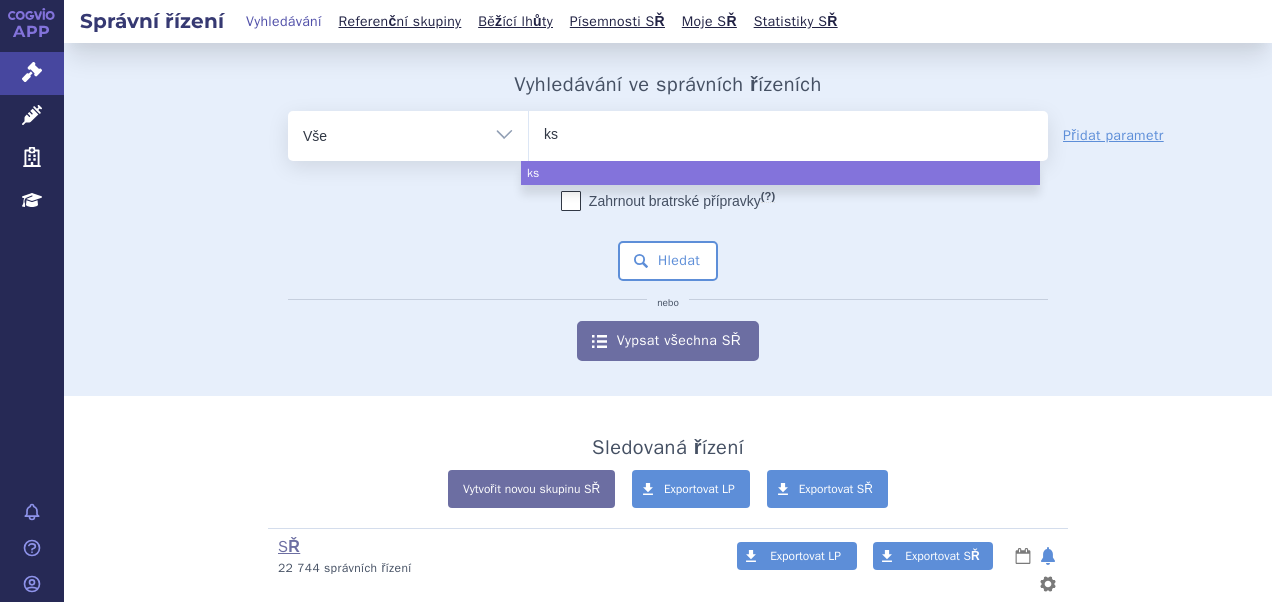 type on "ksi" 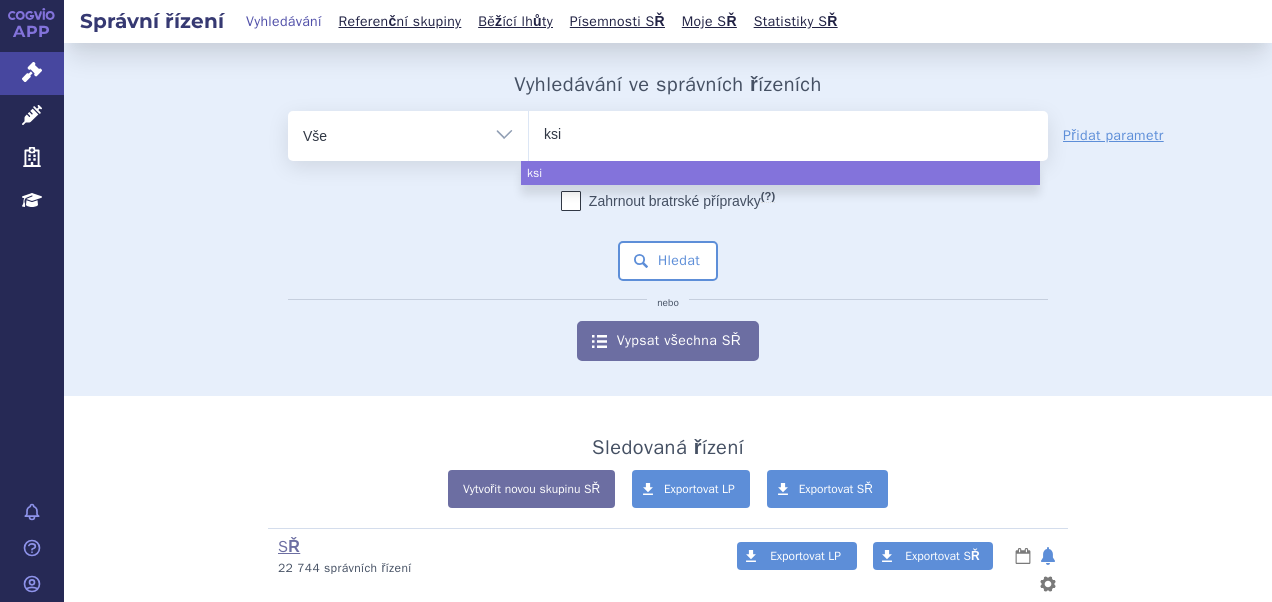 type on "ksiw" 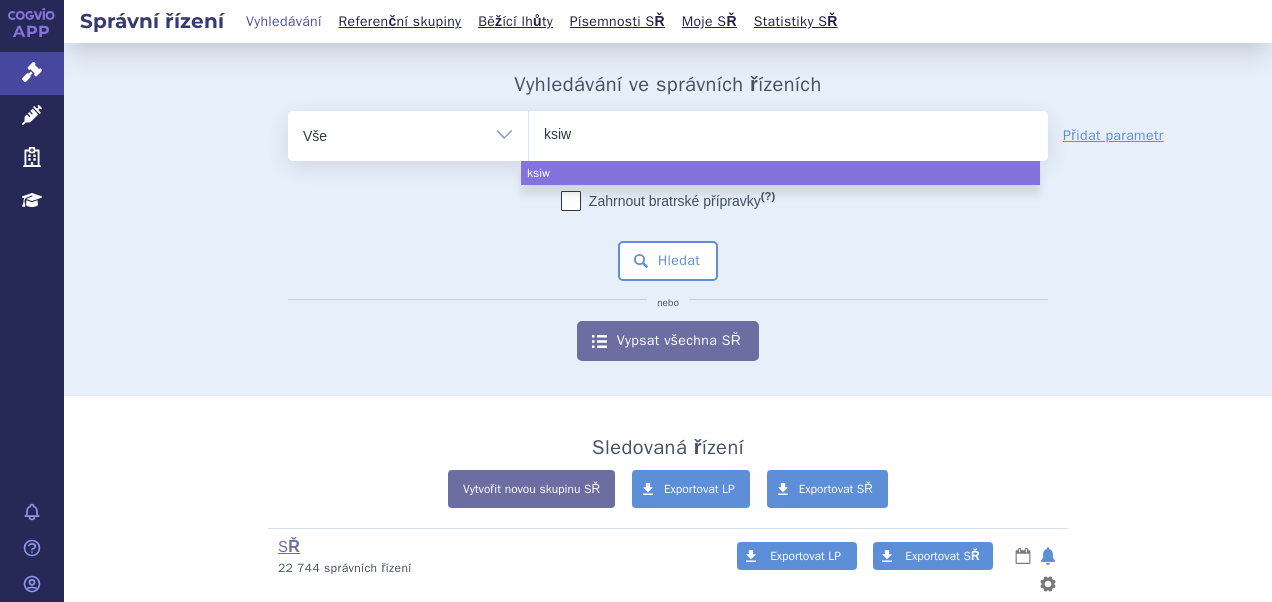 type on "ksi" 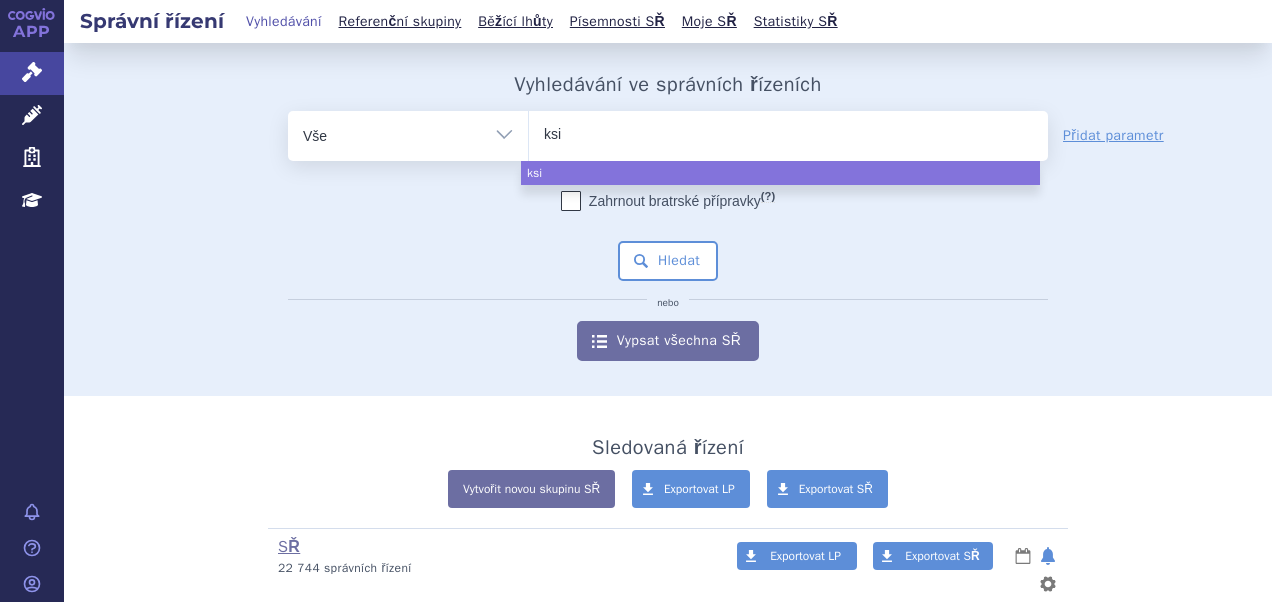 type on "ks" 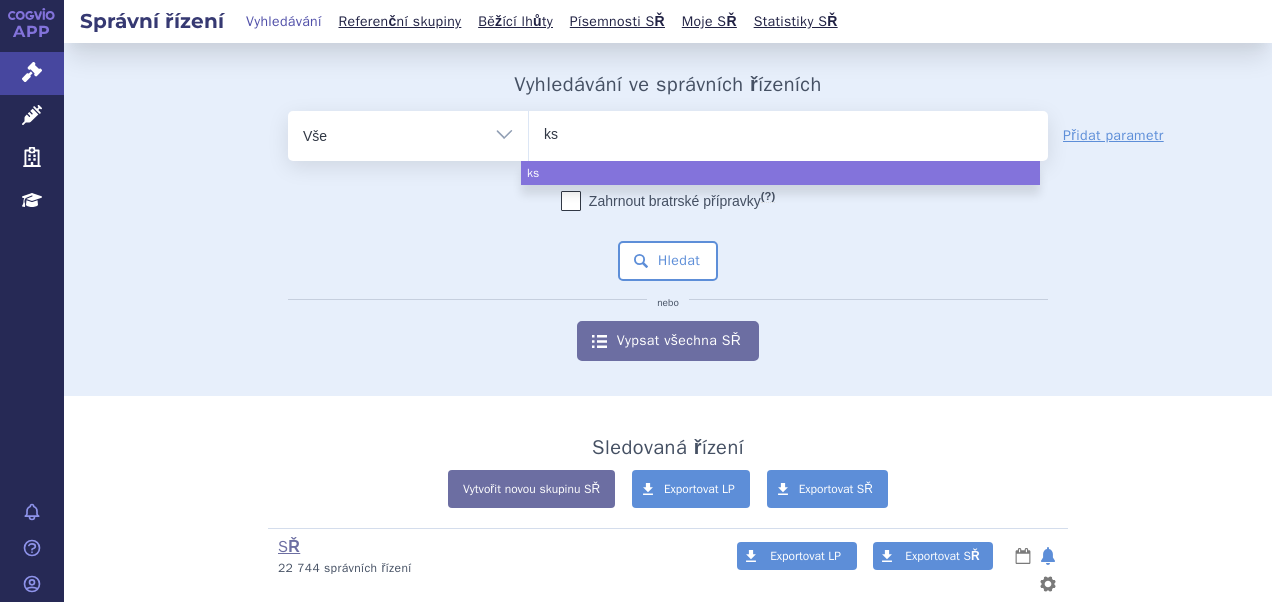 type on "k" 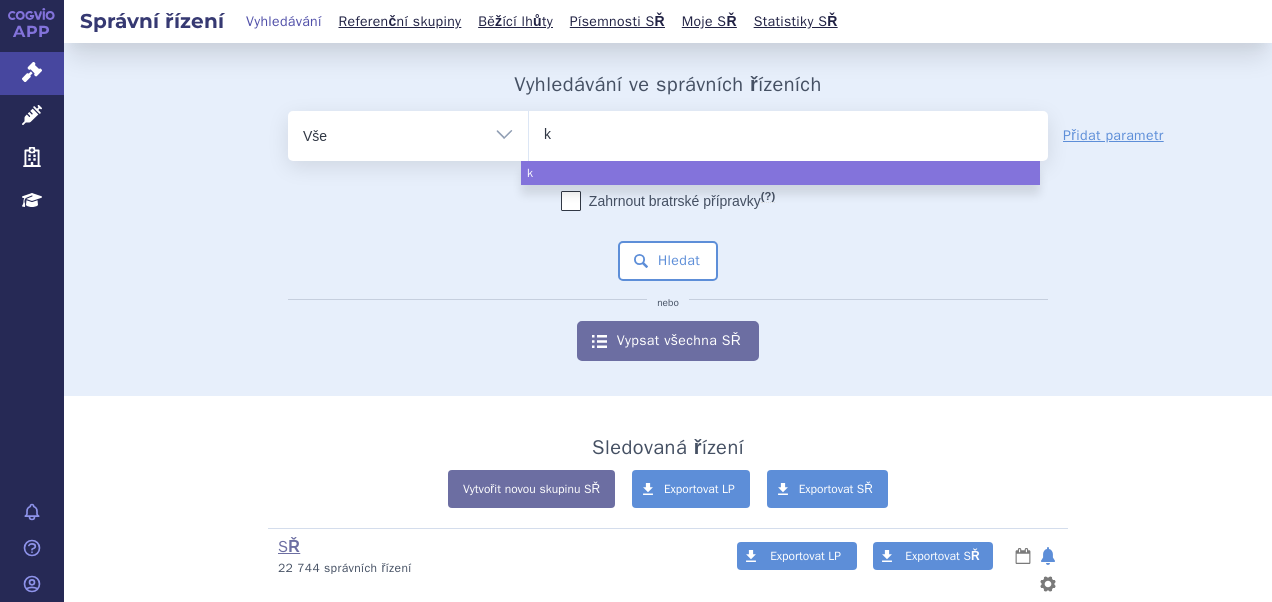 type on "ki" 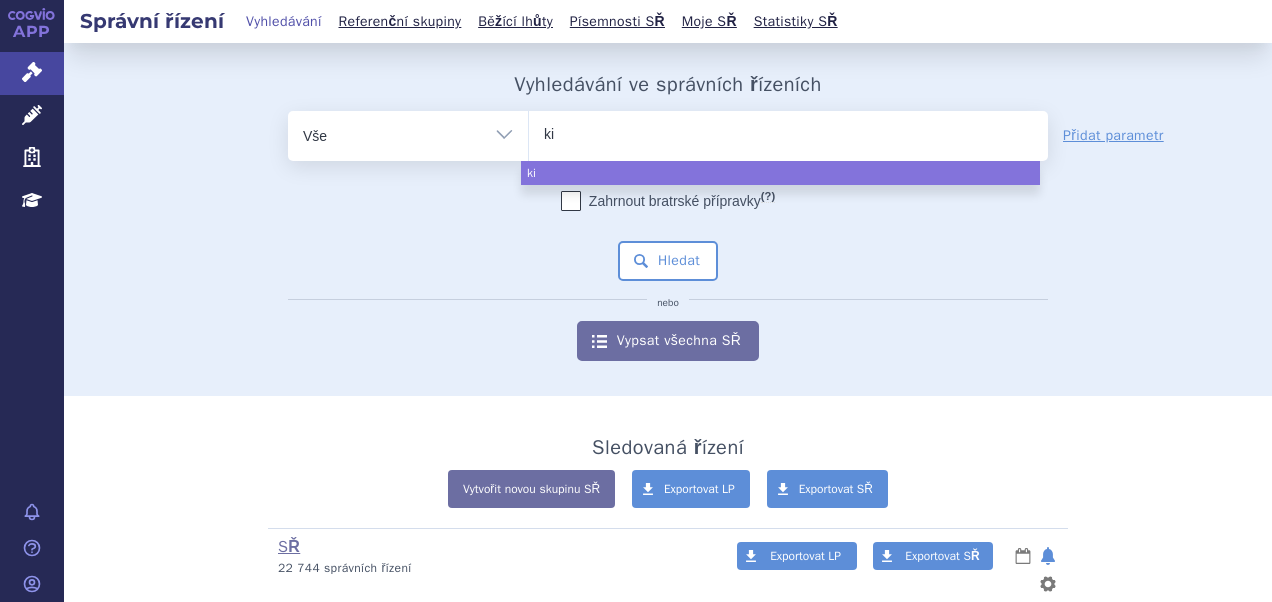 type on "kis" 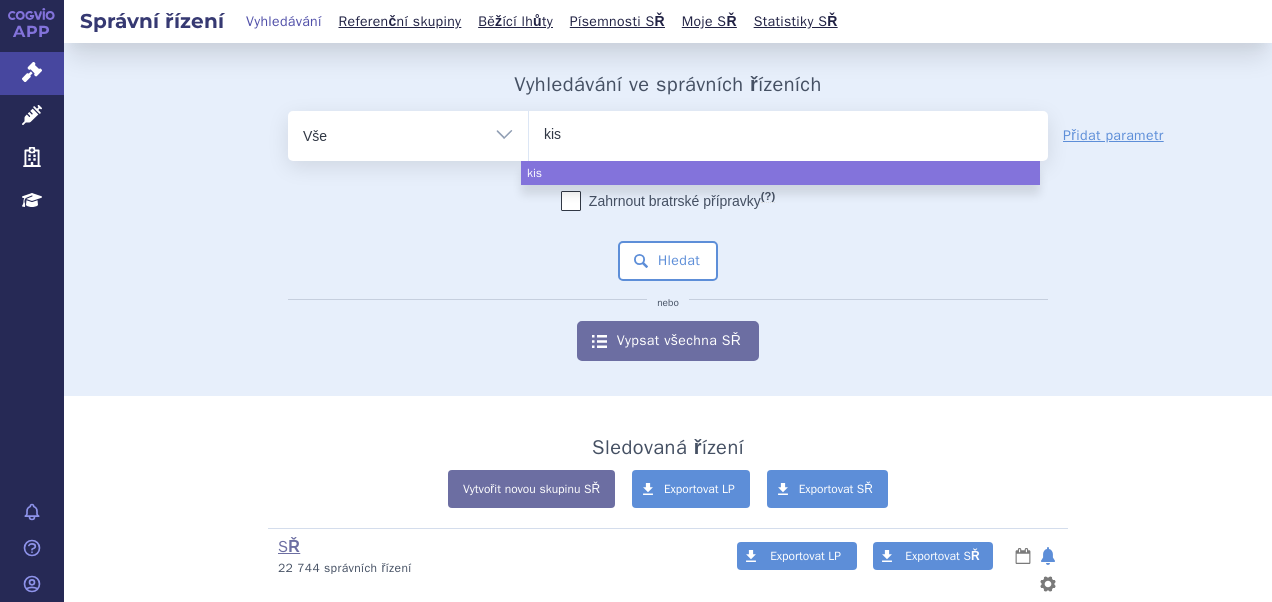 type on "kisq" 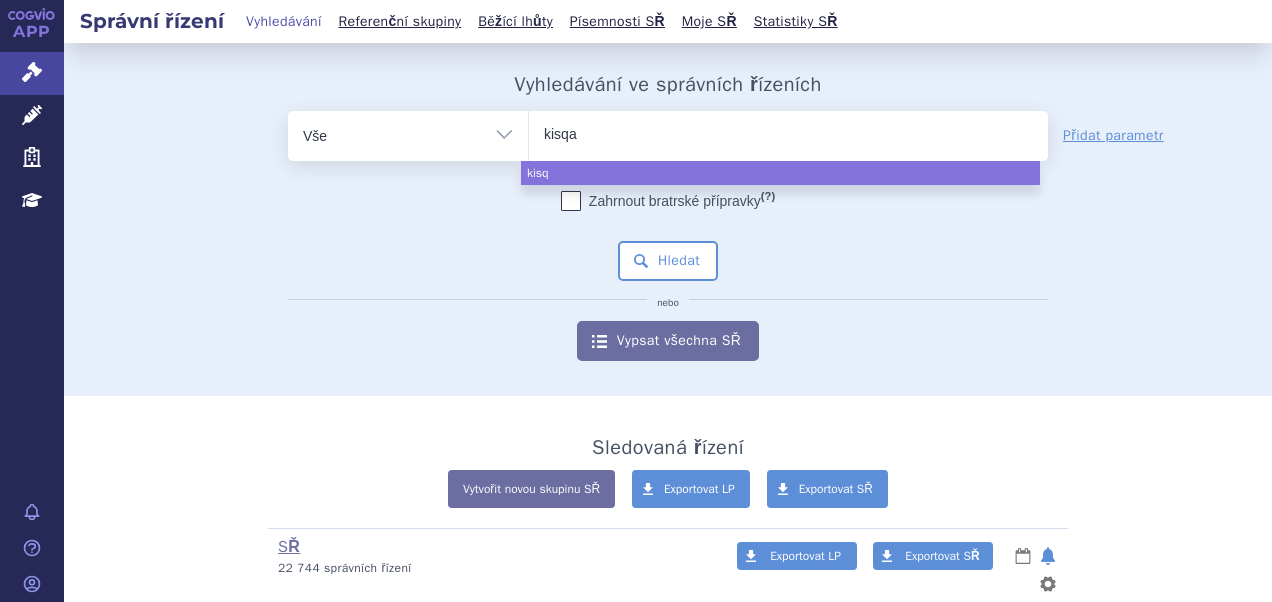 type on "kisqal" 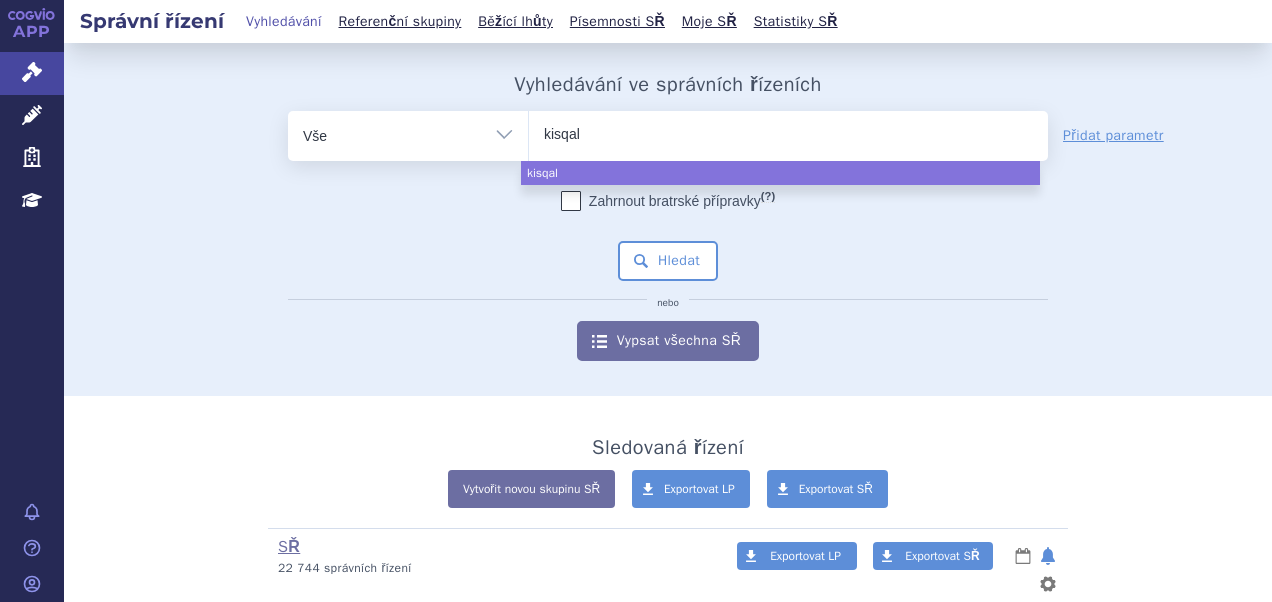type on "kisqali" 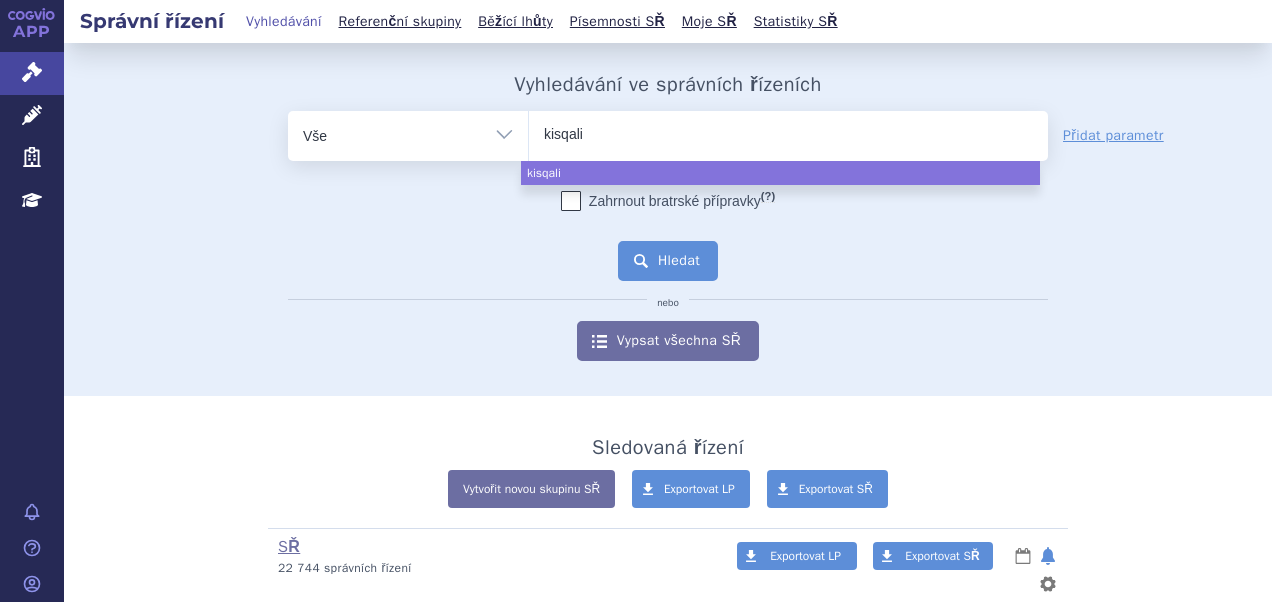 select on "kisqali" 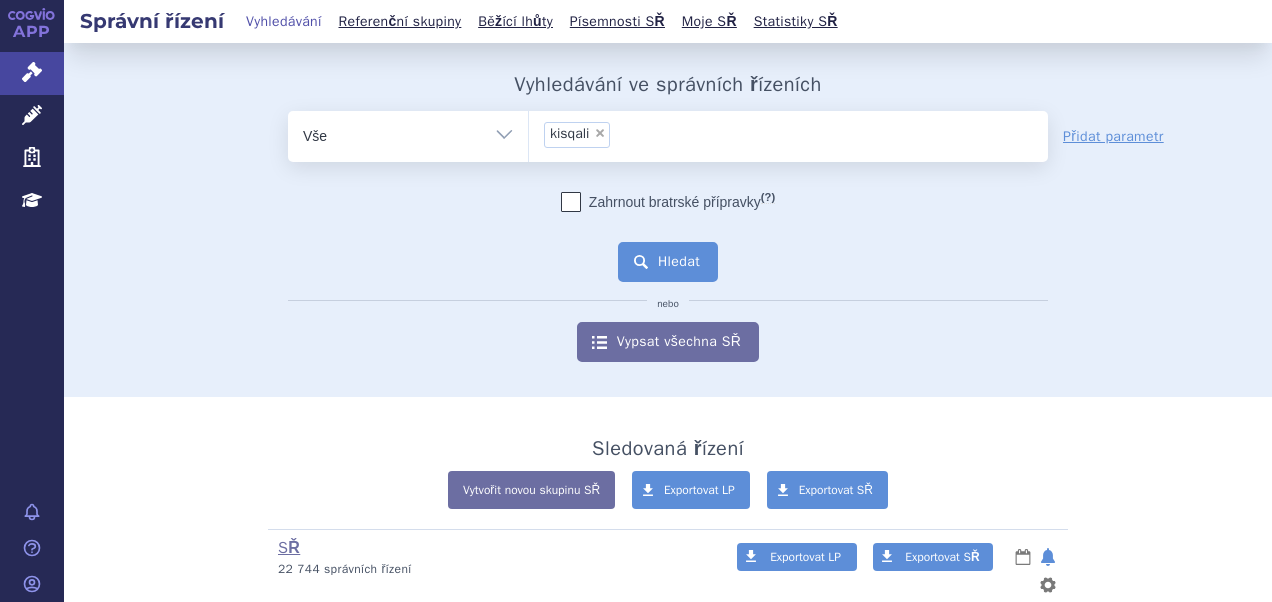 click on "Hledat" at bounding box center [668, 262] 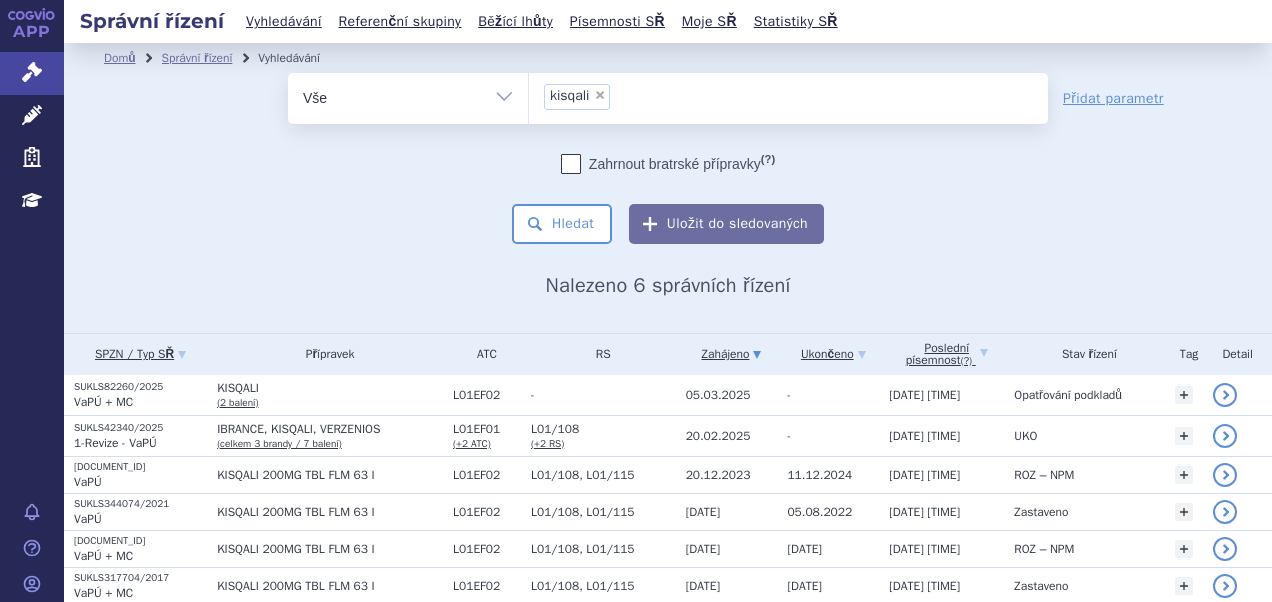scroll, scrollTop: 0, scrollLeft: 0, axis: both 